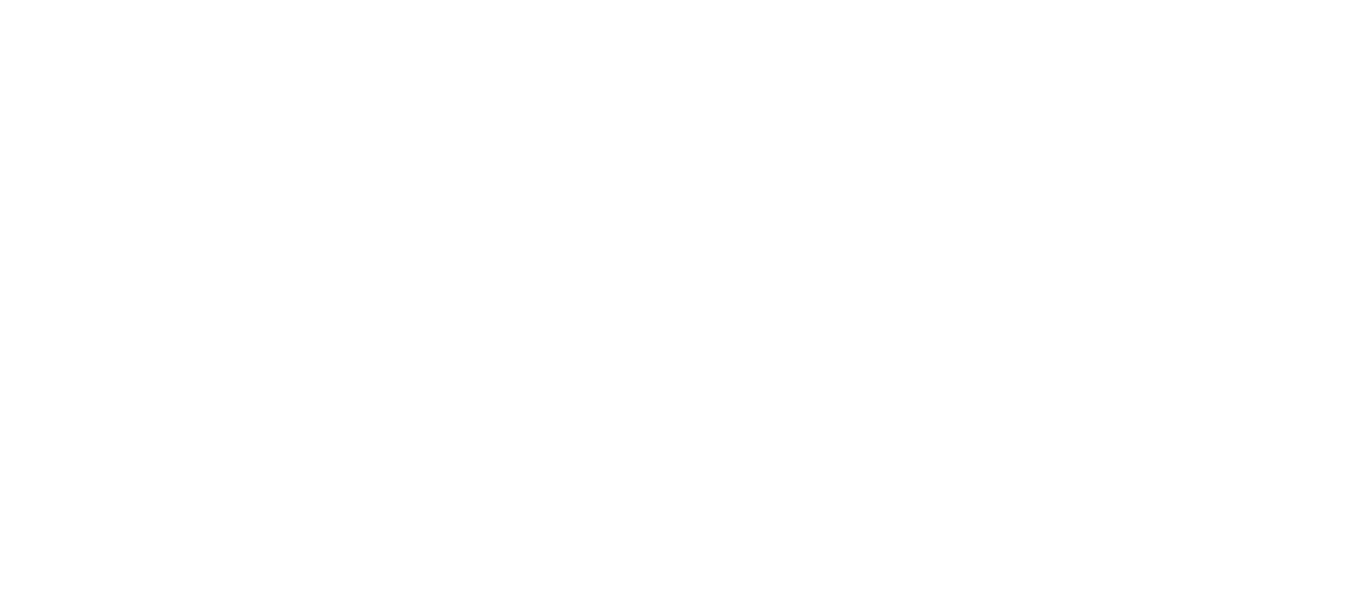 select on "**********" 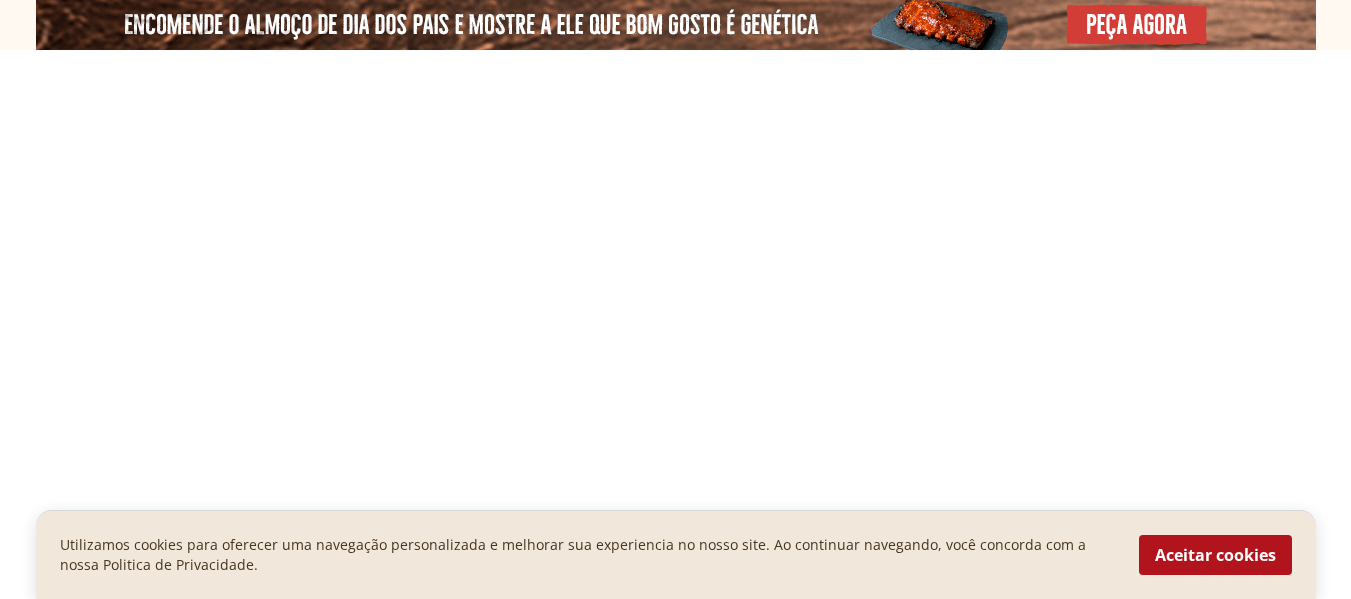 scroll, scrollTop: 0, scrollLeft: 0, axis: both 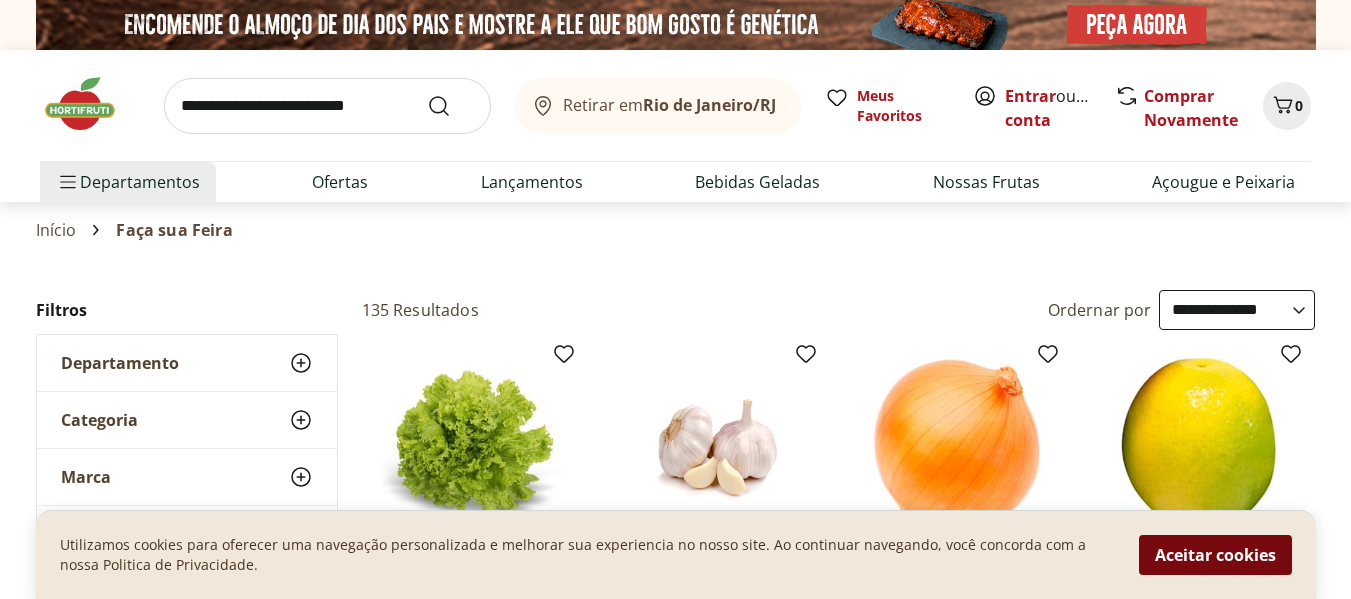 click on "Aceitar cookies" at bounding box center (1215, 555) 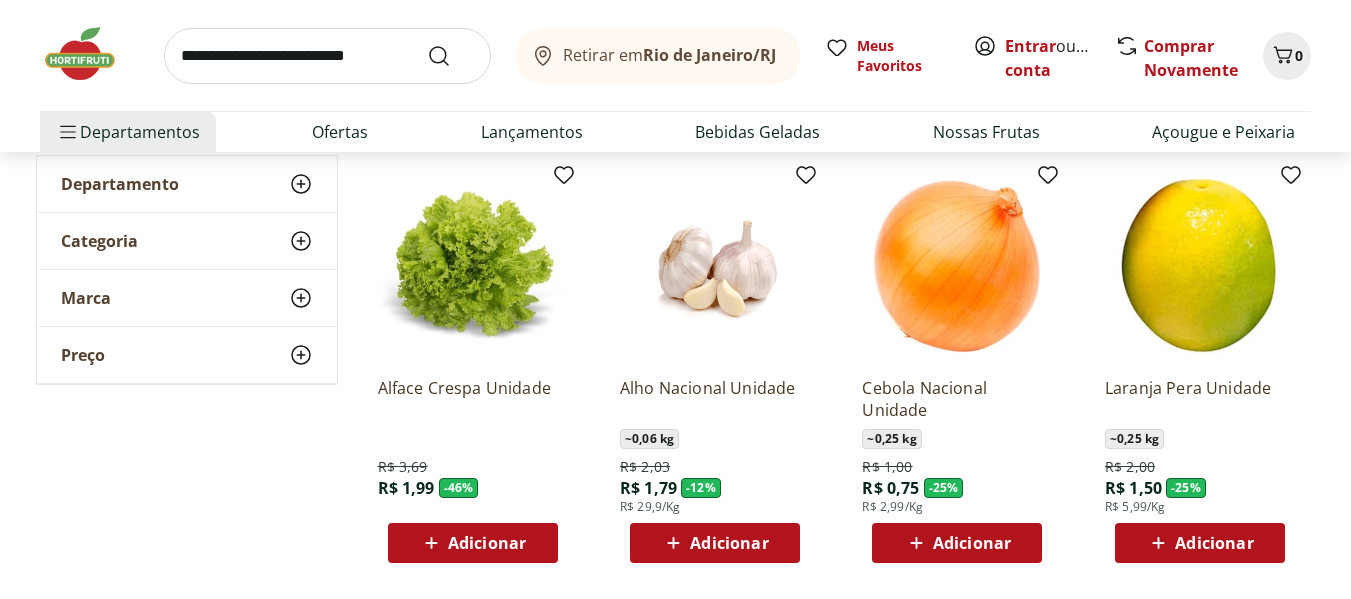 scroll, scrollTop: 200, scrollLeft: 0, axis: vertical 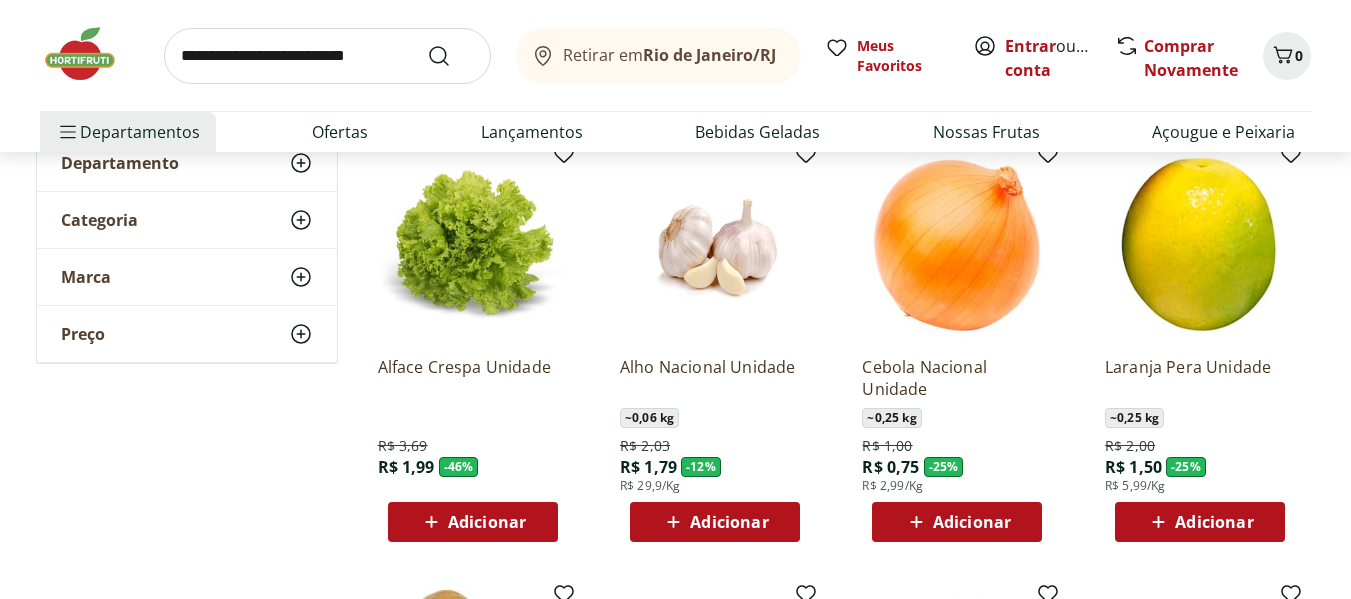 click on "Retirar em  Rio de Janeiro/RJ" at bounding box center [653, 56] 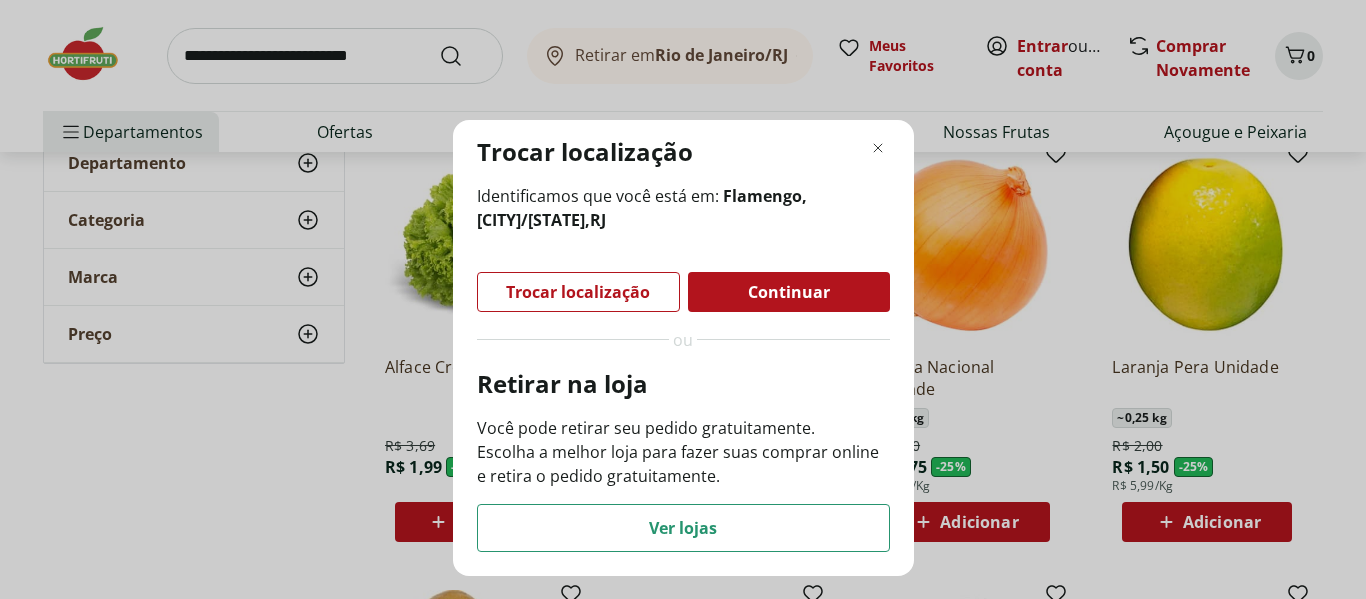 click on "Continuar" at bounding box center [789, 292] 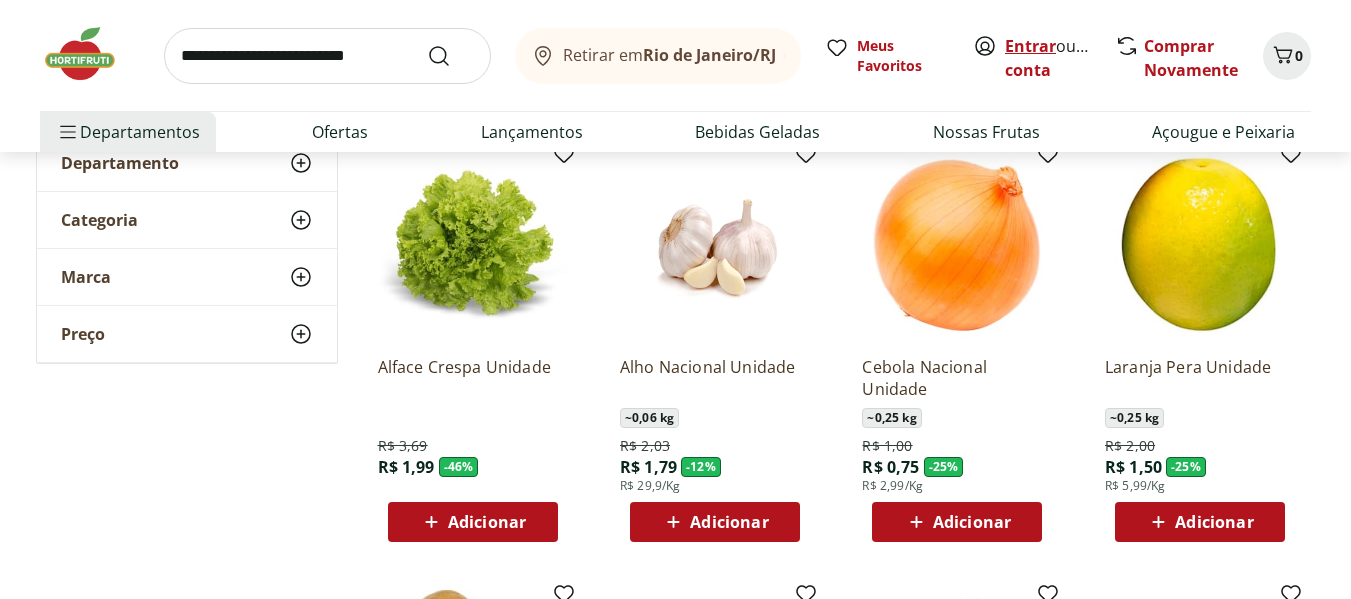 click on "Entrar" at bounding box center [1030, 46] 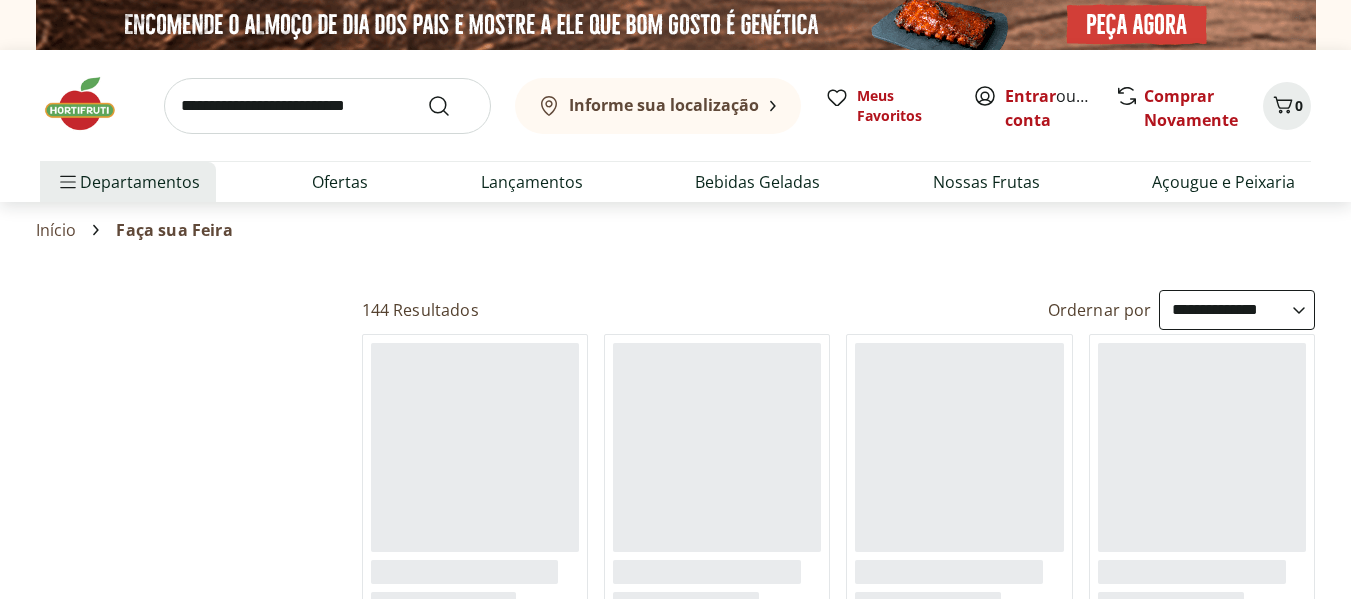 select on "**********" 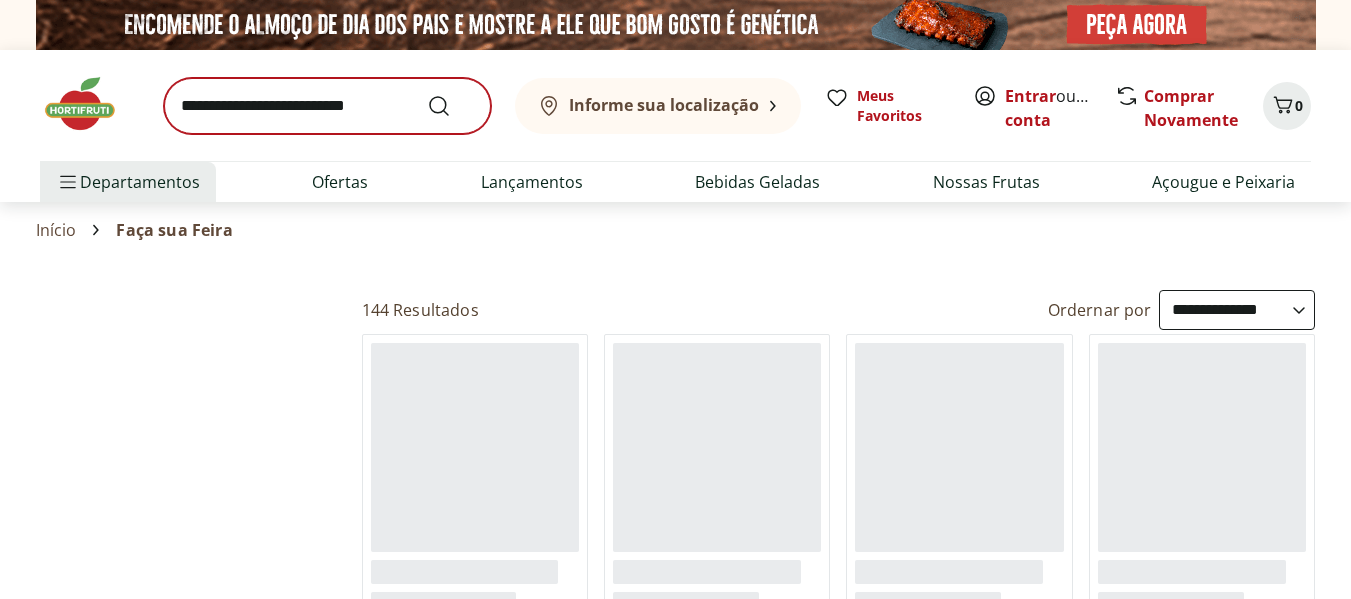 scroll, scrollTop: 0, scrollLeft: 0, axis: both 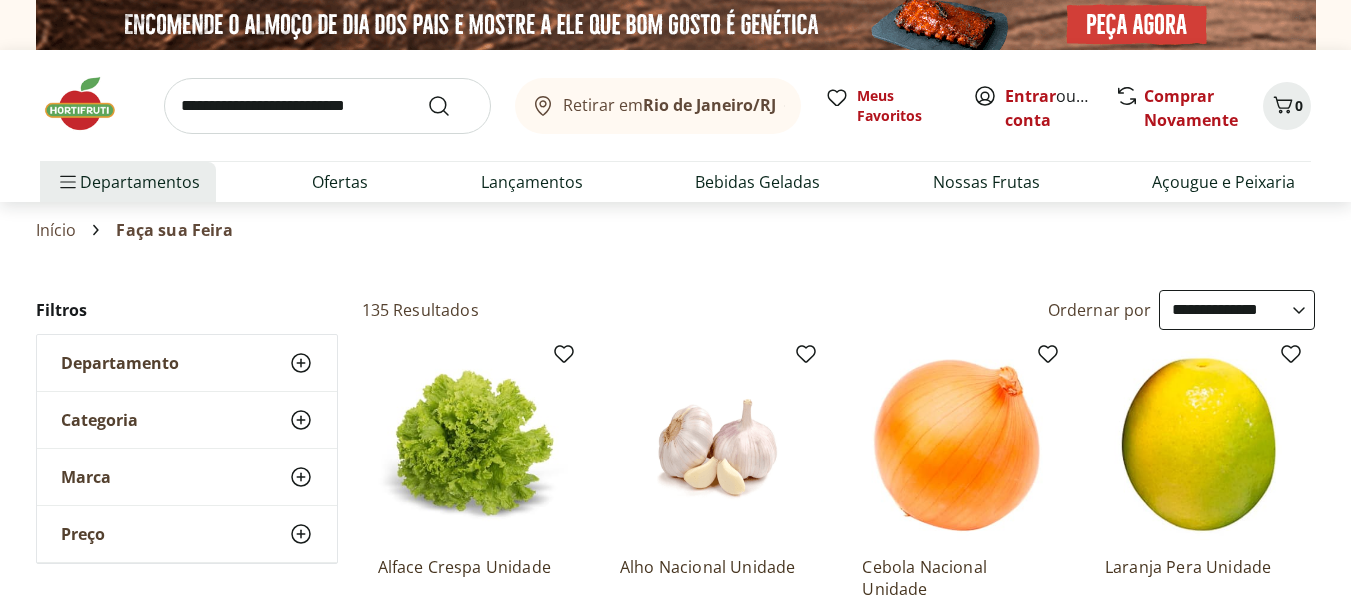 click at bounding box center (676, 25) 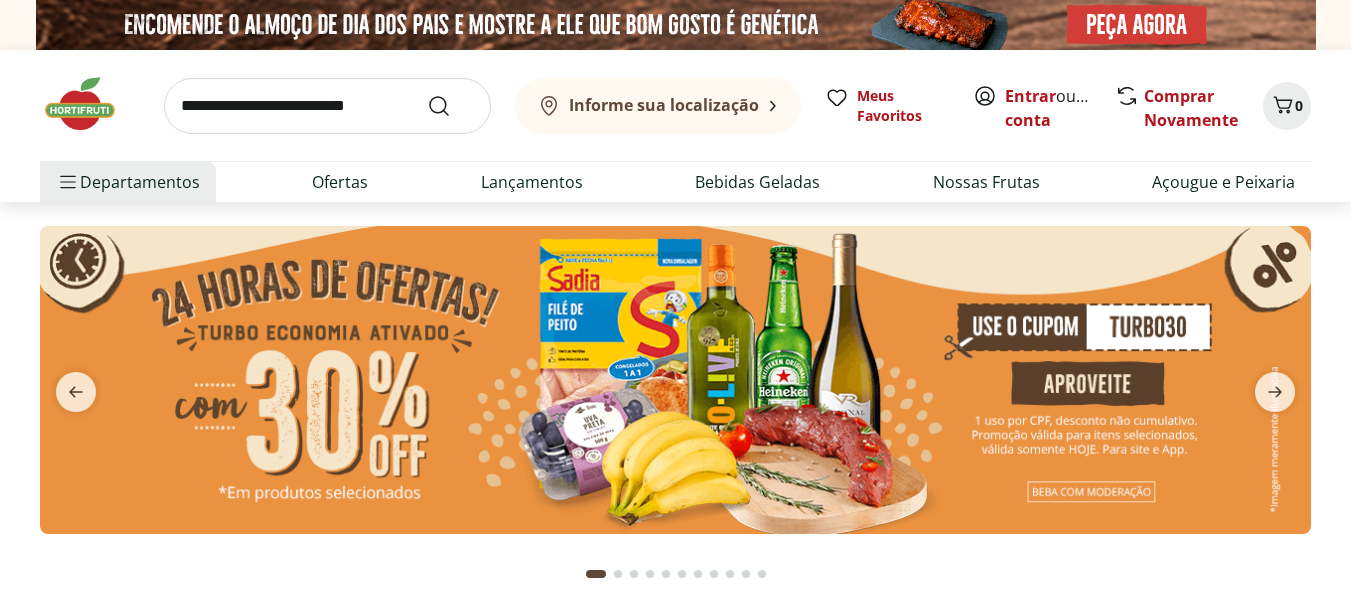 scroll, scrollTop: 0, scrollLeft: 0, axis: both 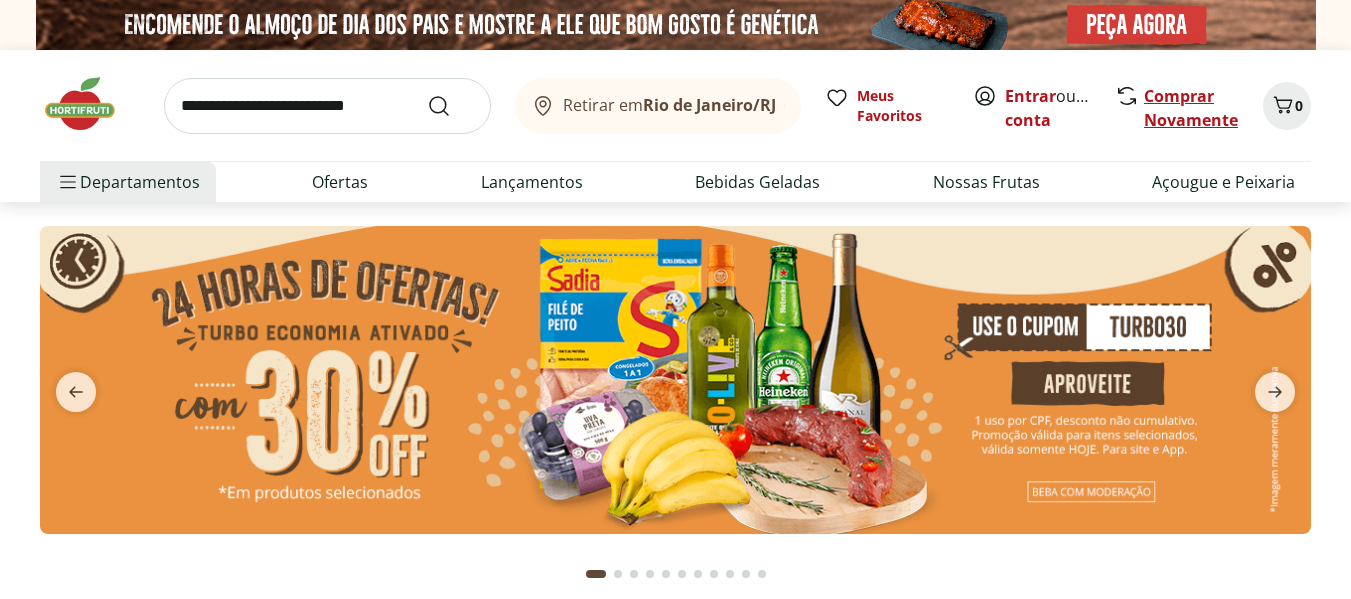 click on "Comprar Novamente" at bounding box center (1191, 108) 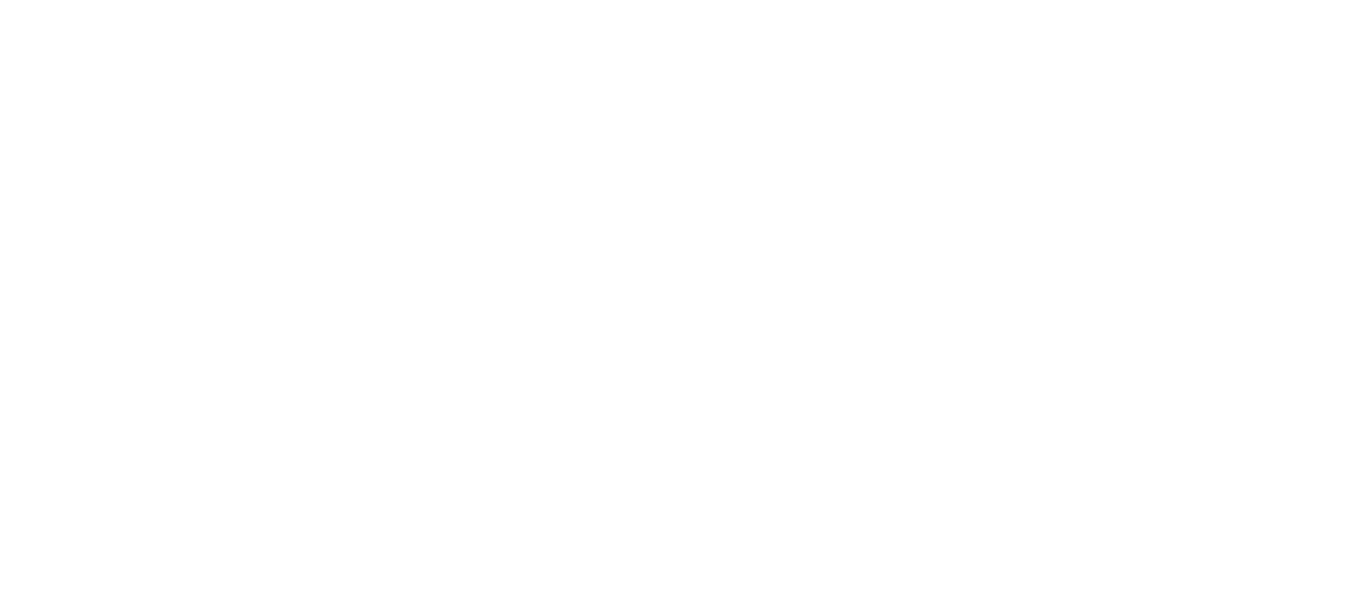 scroll, scrollTop: 0, scrollLeft: 0, axis: both 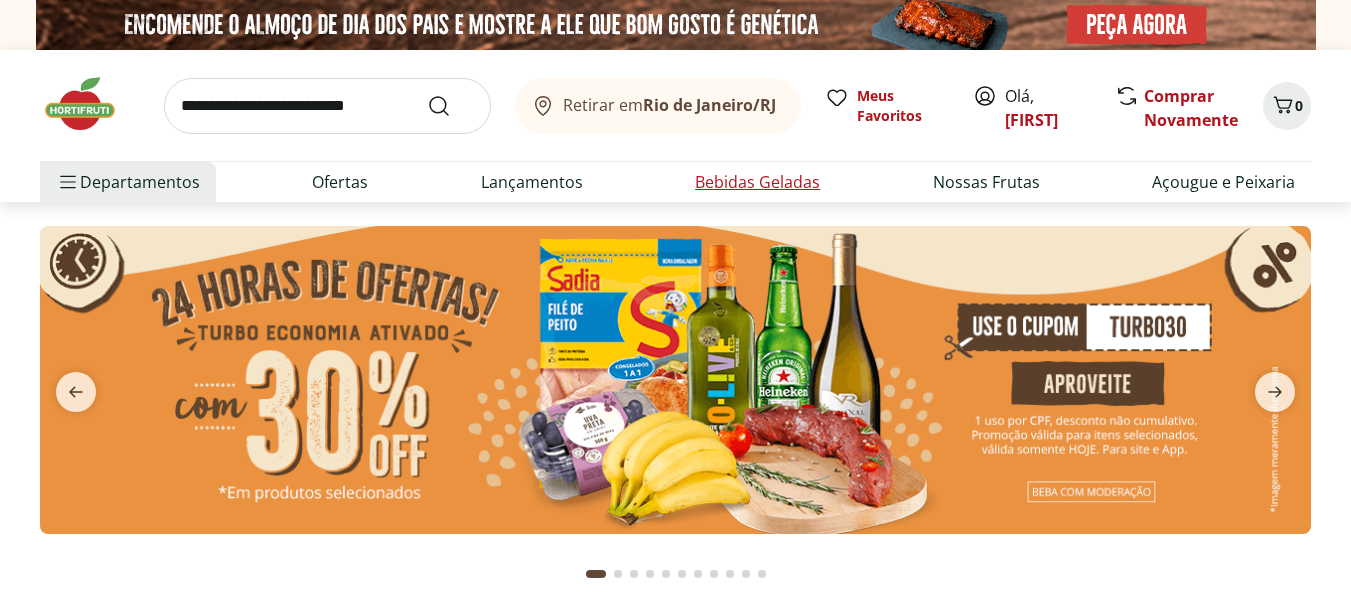click on "Bebidas Geladas" at bounding box center (757, 182) 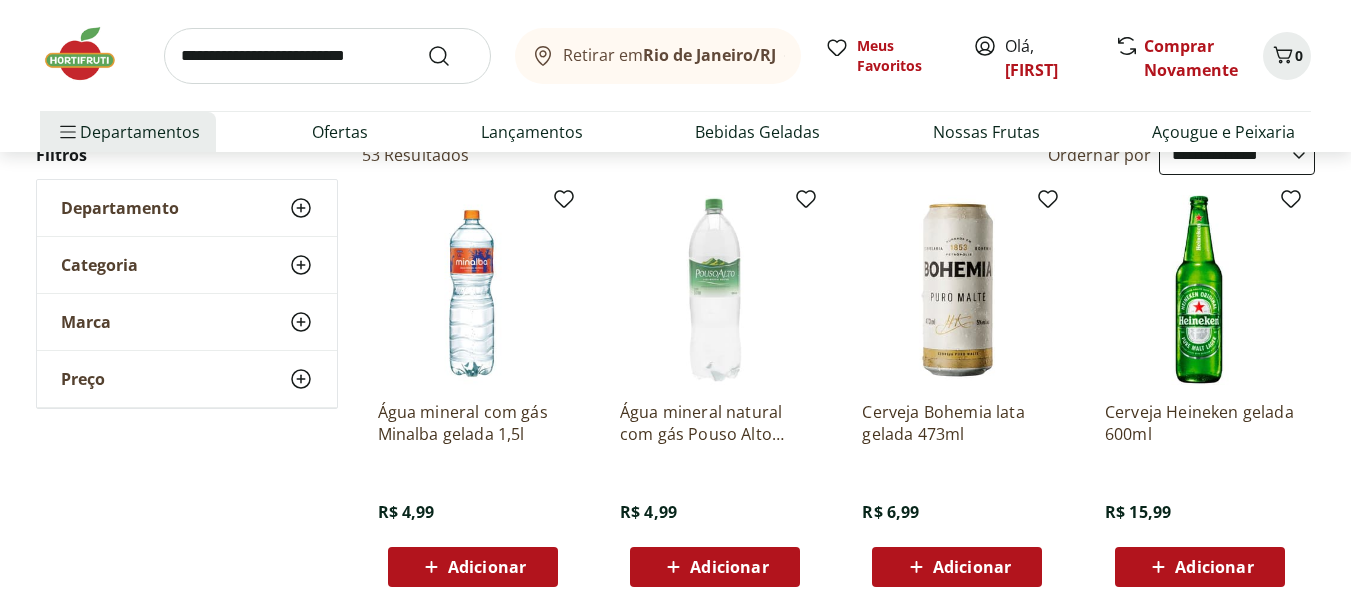 scroll, scrollTop: 200, scrollLeft: 0, axis: vertical 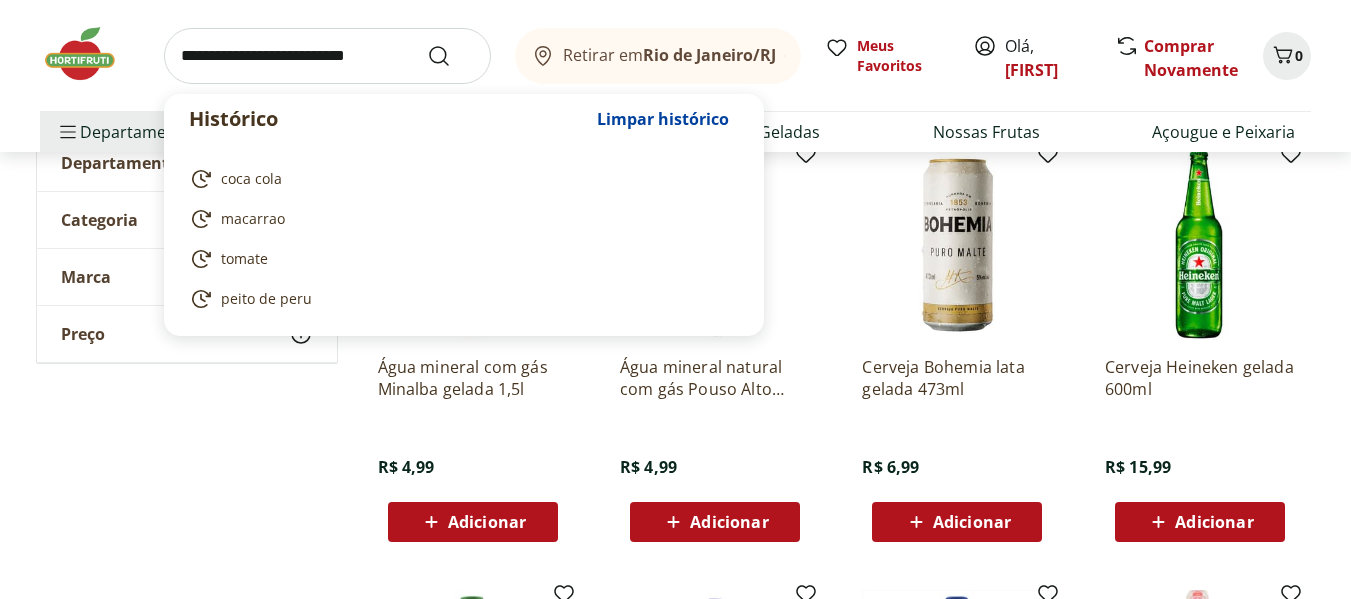drag, startPoint x: 327, startPoint y: 51, endPoint x: 325, endPoint y: 41, distance: 10.198039 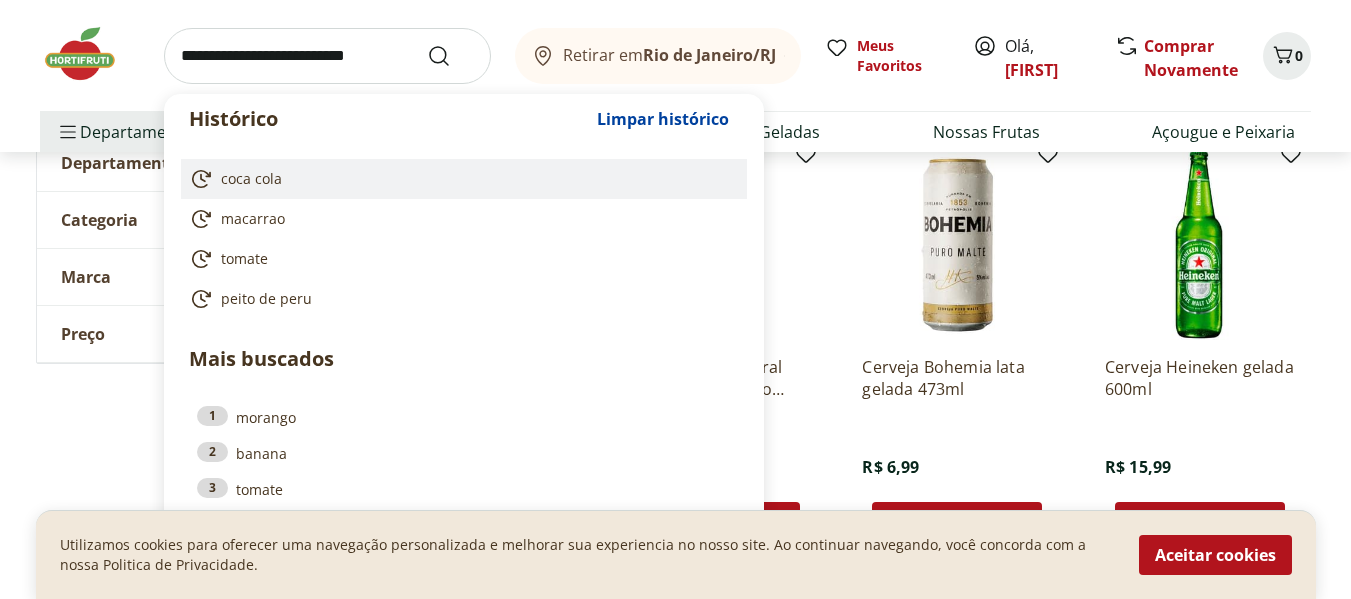 click on "coca cola" at bounding box center [460, 179] 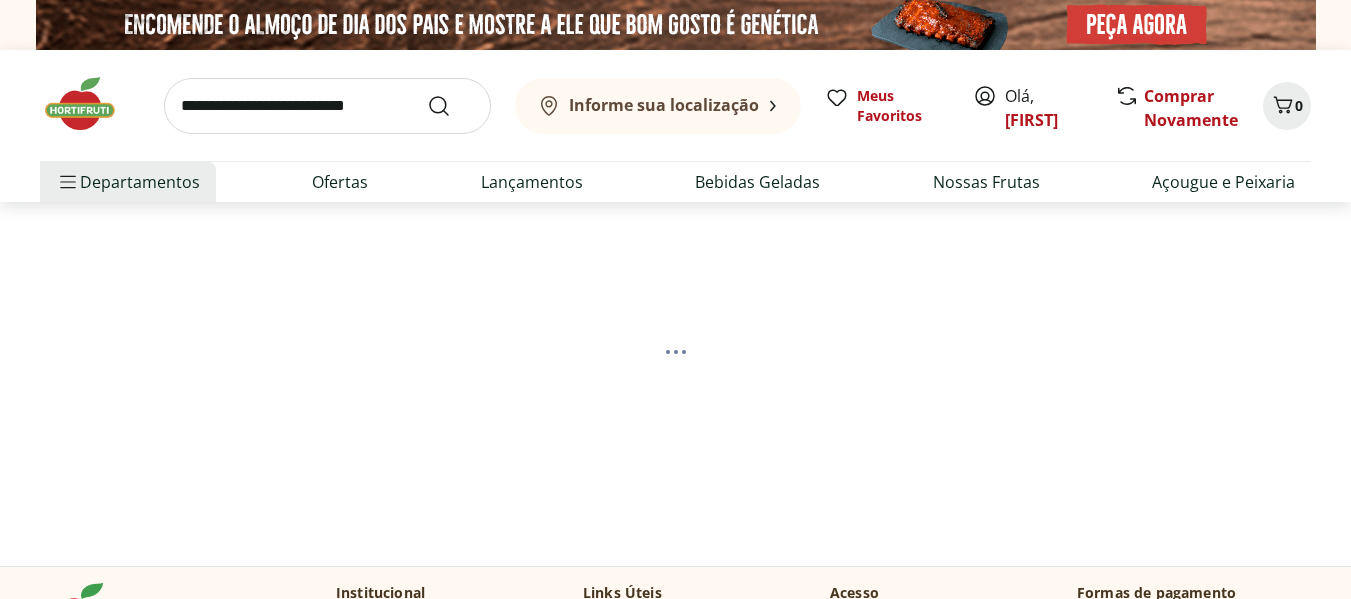 scroll, scrollTop: 0, scrollLeft: 0, axis: both 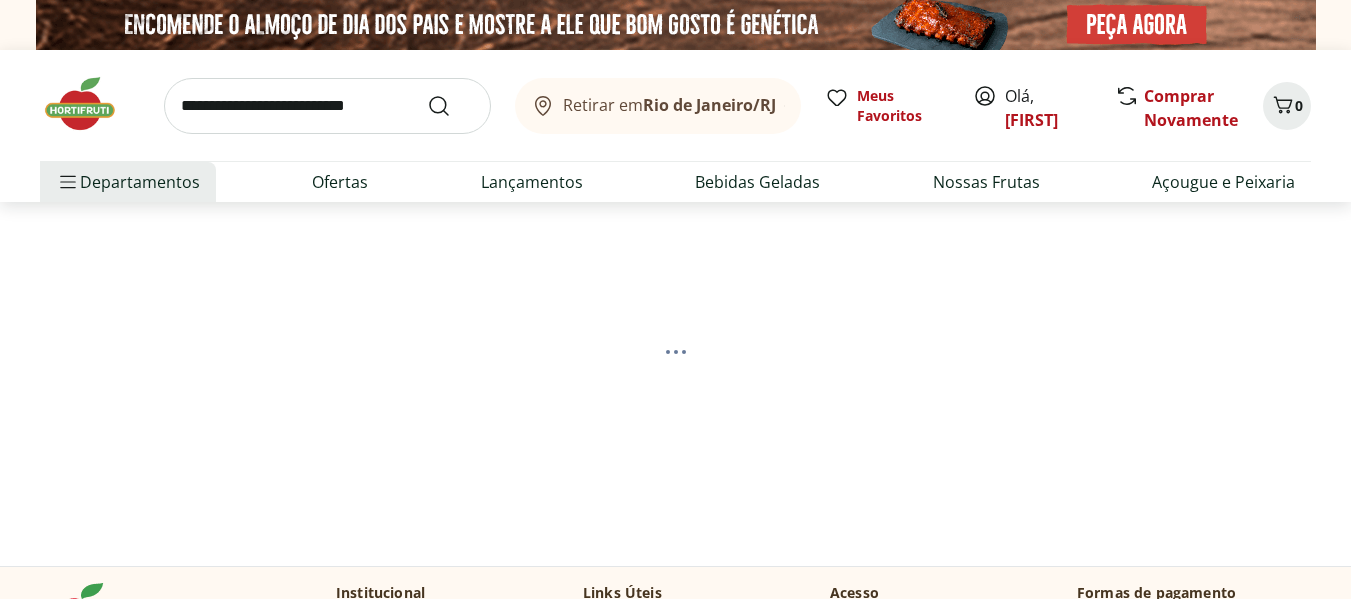 select on "**********" 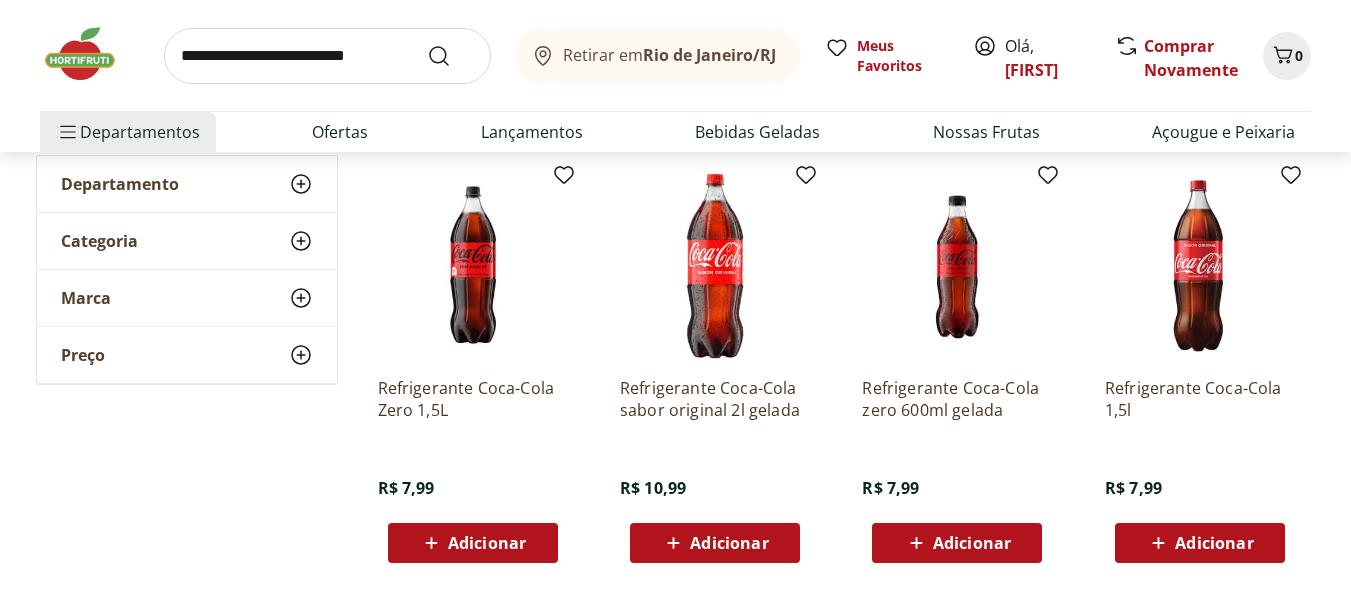 scroll, scrollTop: 300, scrollLeft: 0, axis: vertical 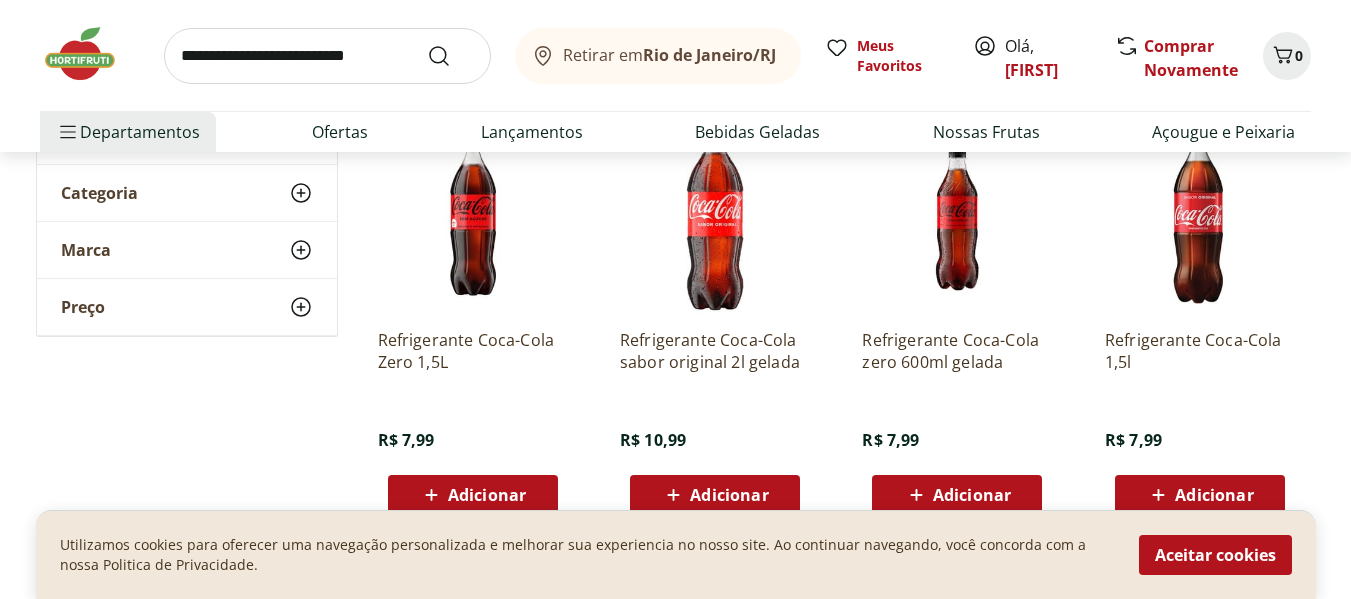 click on "Adicionar" at bounding box center (729, 495) 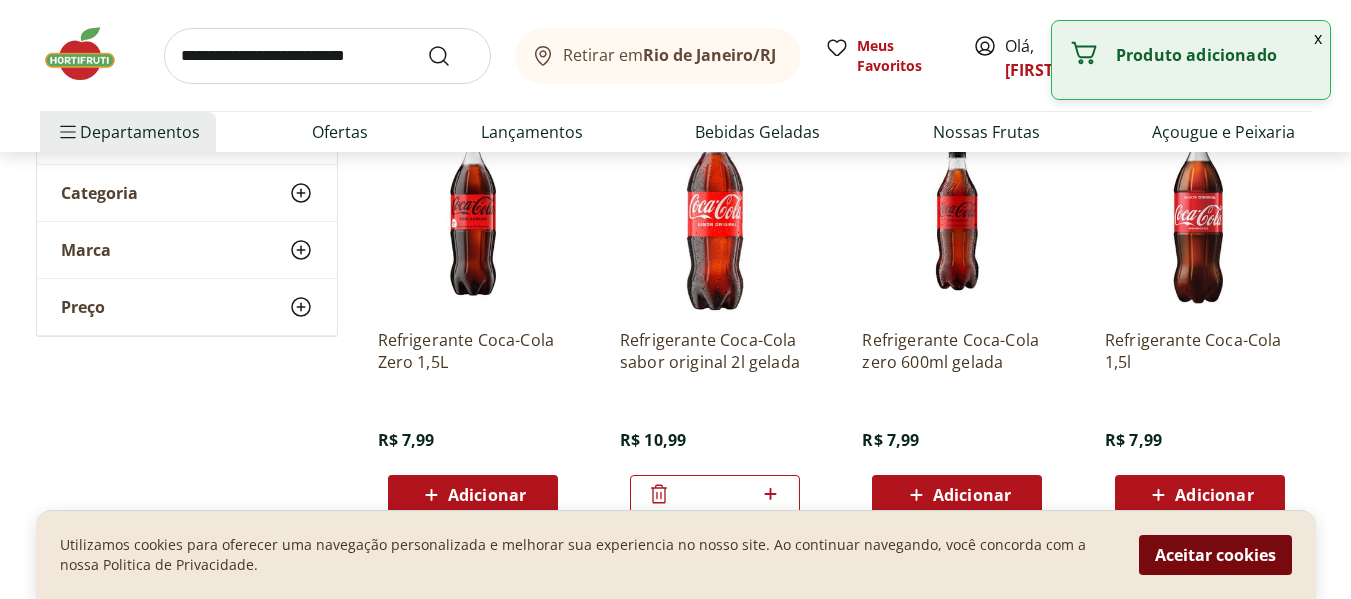 click on "Aceitar cookies" at bounding box center [1215, 555] 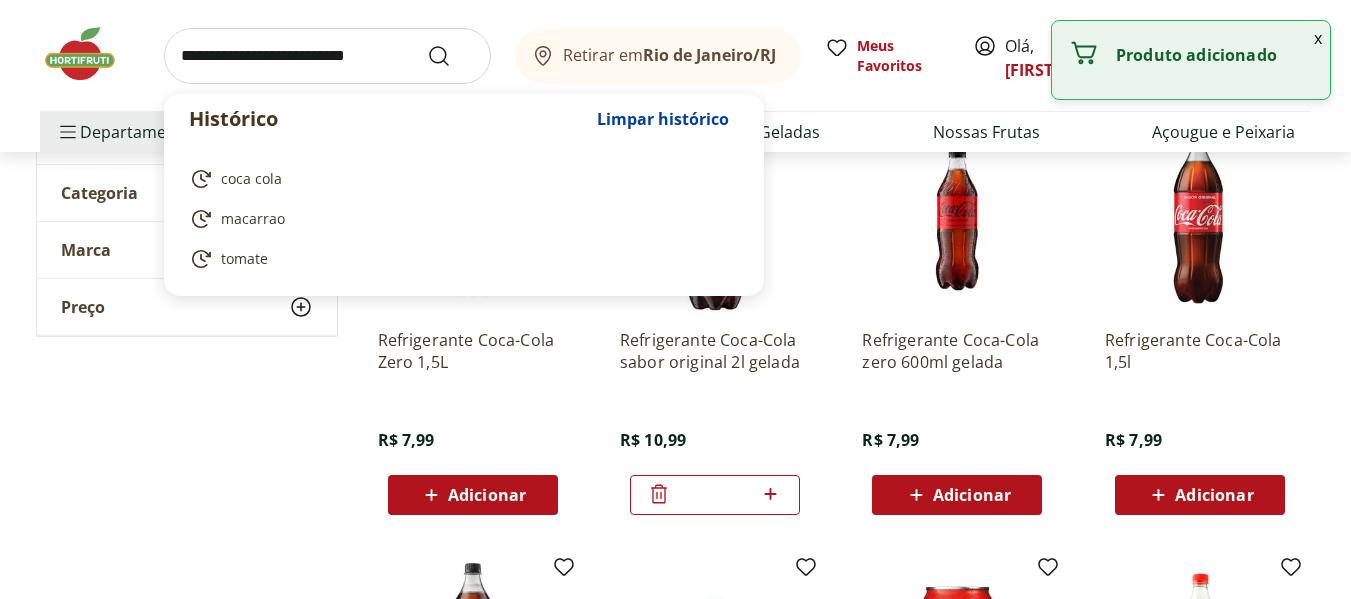 click at bounding box center (327, 56) 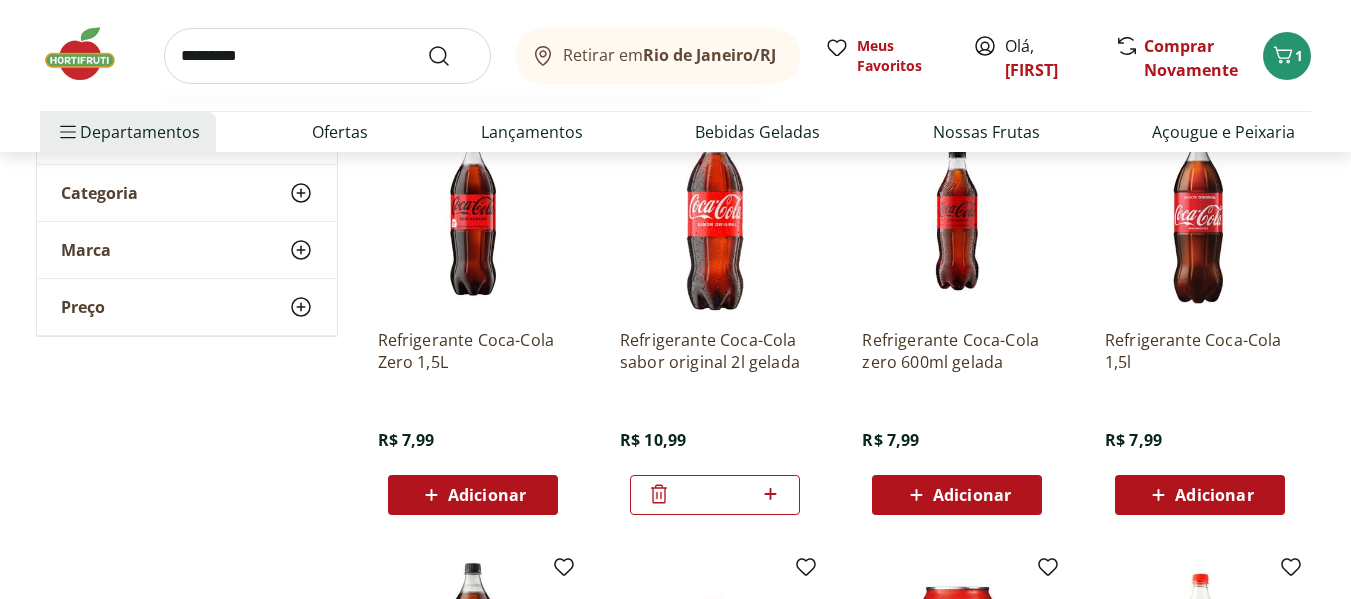 type on "*********" 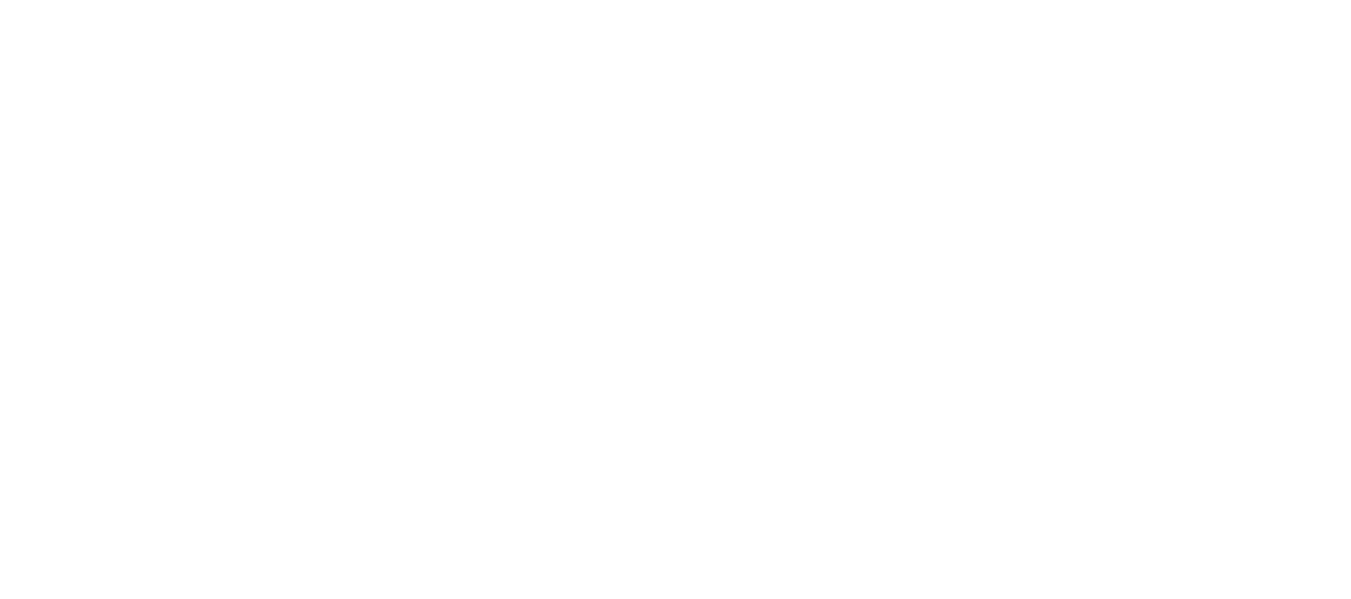 scroll, scrollTop: 0, scrollLeft: 0, axis: both 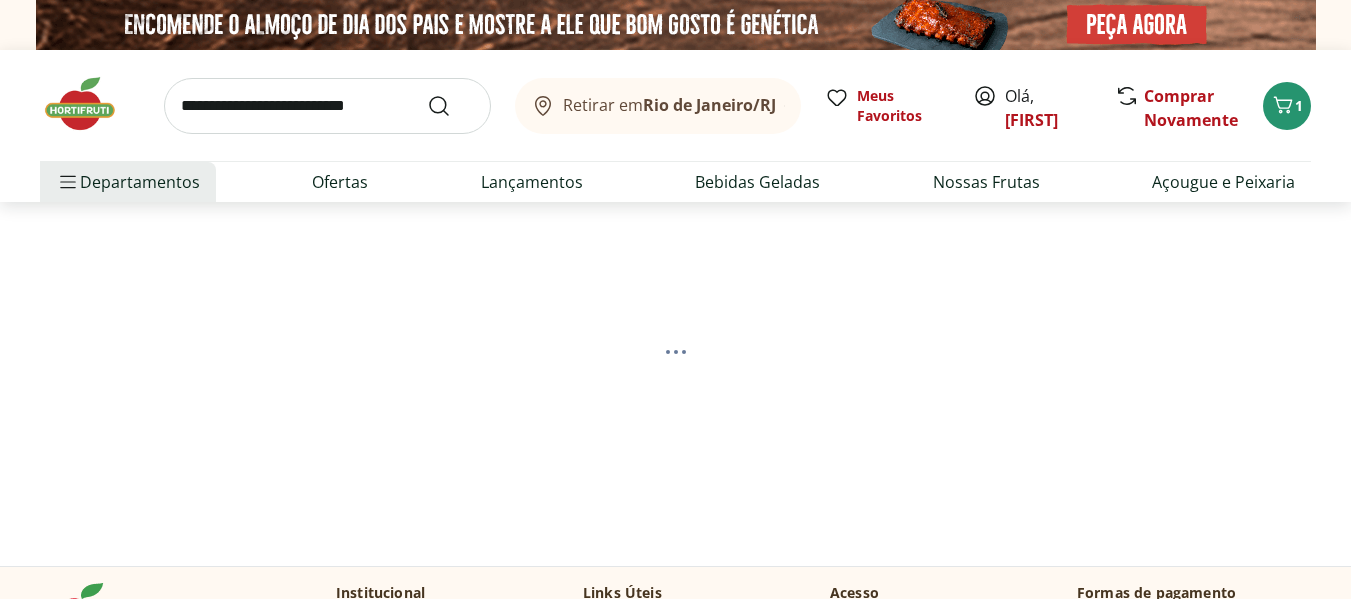 select on "**********" 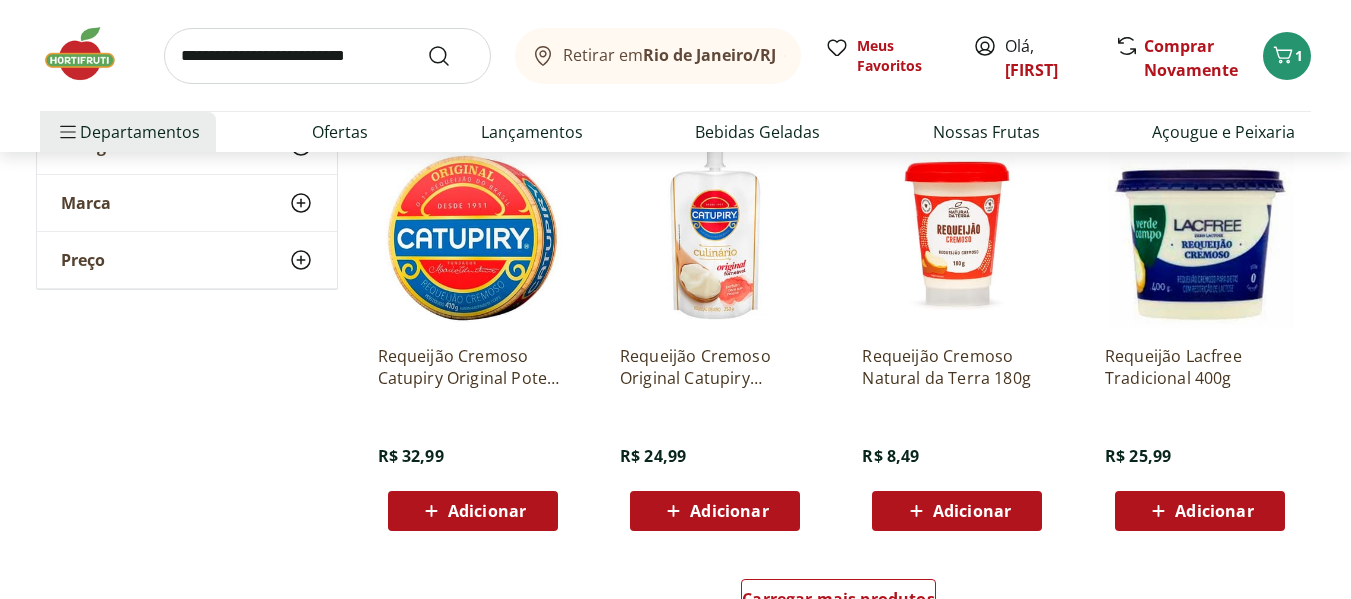 scroll, scrollTop: 1200, scrollLeft: 0, axis: vertical 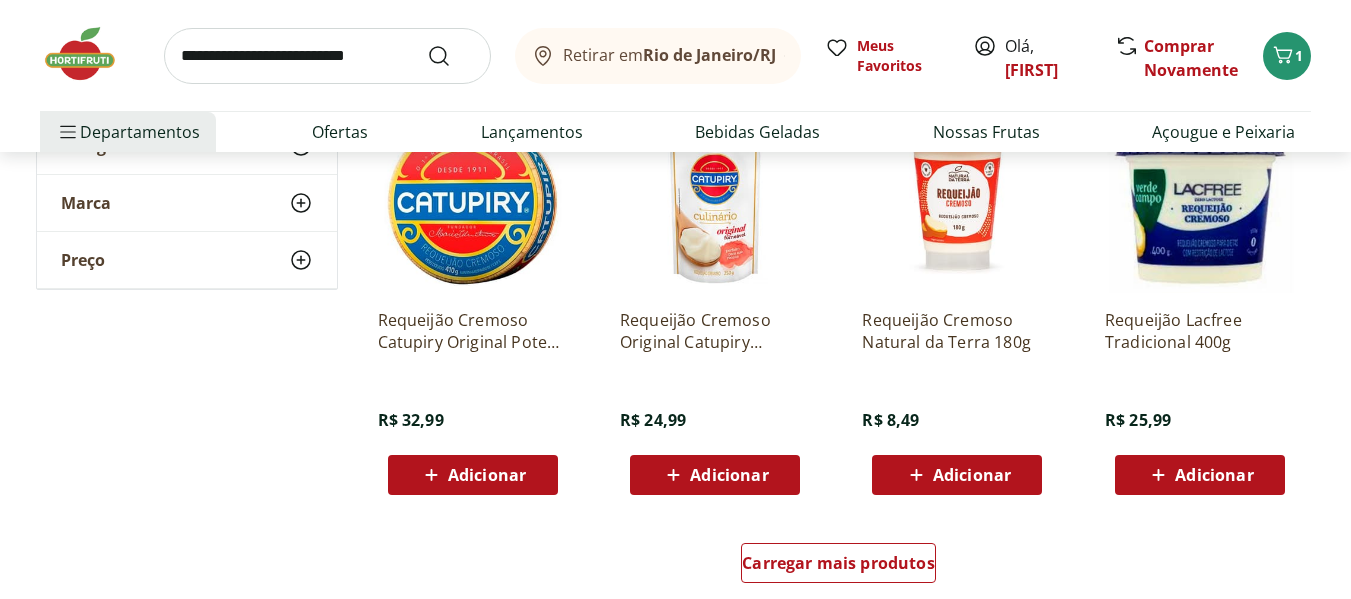 click on "Adicionar" at bounding box center (972, 475) 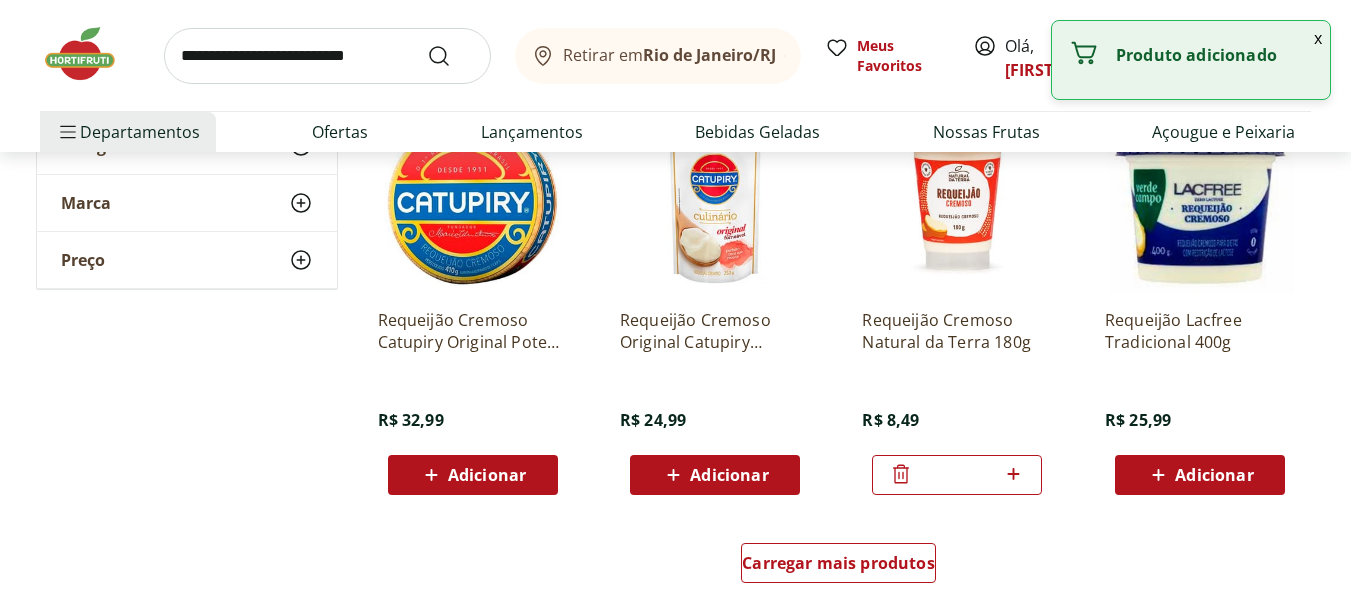 click at bounding box center (327, 56) 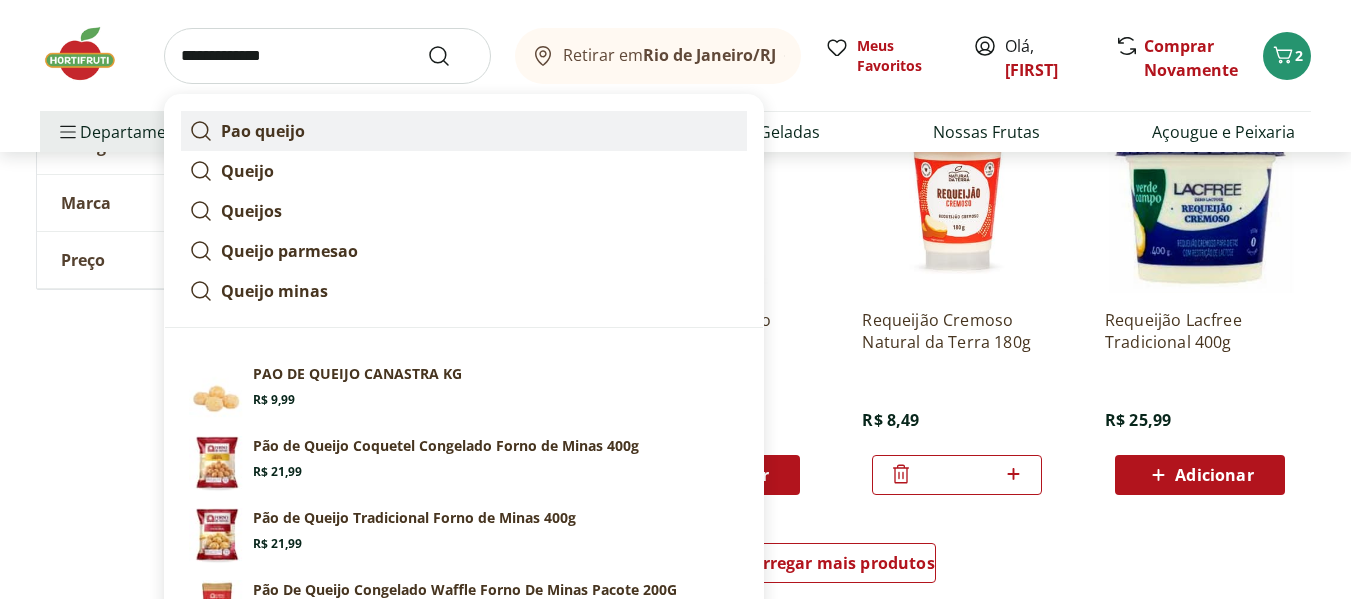 click on "Pao queijo" at bounding box center [263, 131] 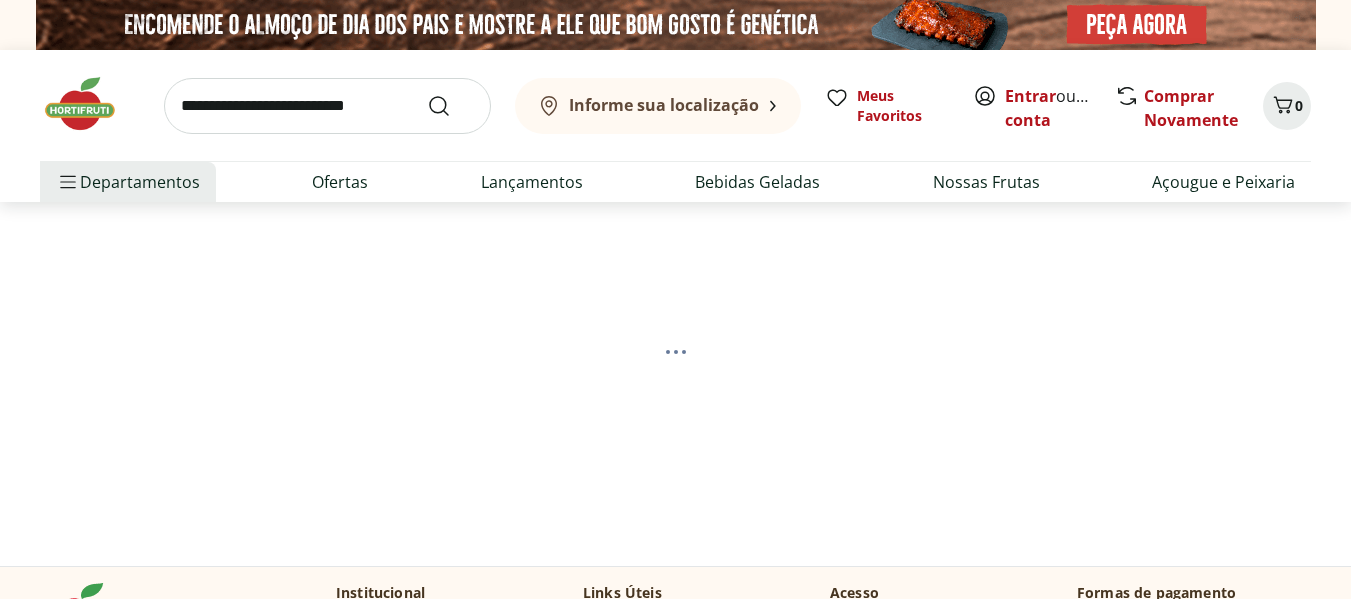 scroll, scrollTop: 0, scrollLeft: 0, axis: both 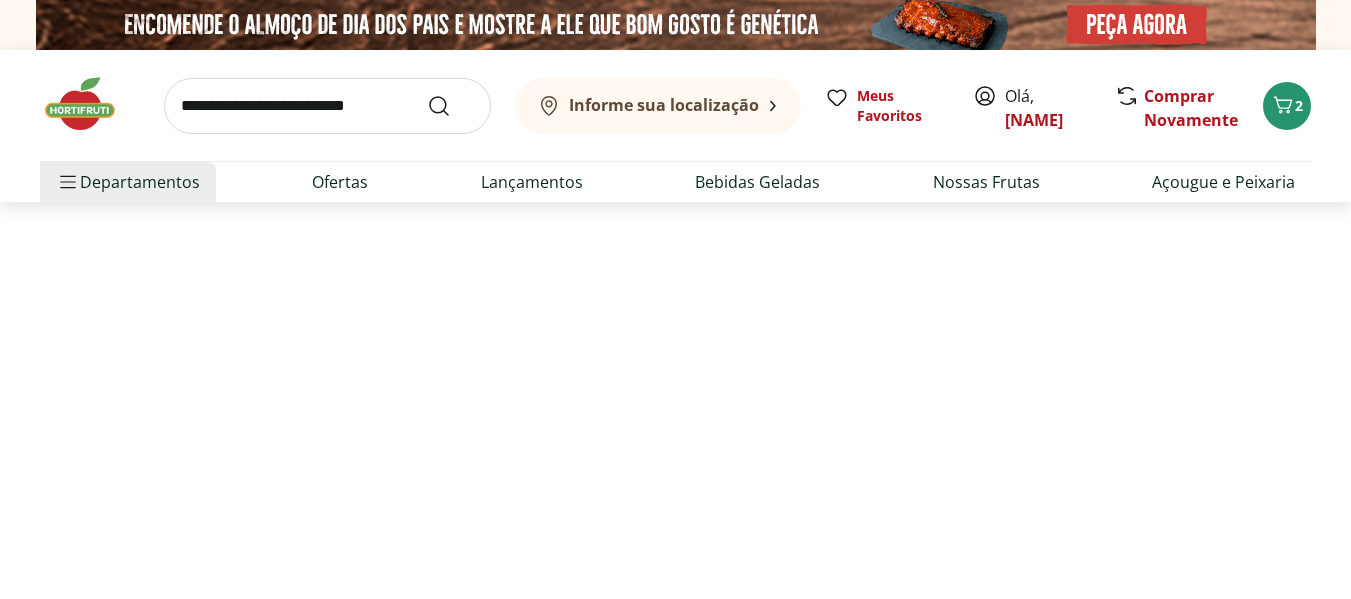 select on "**********" 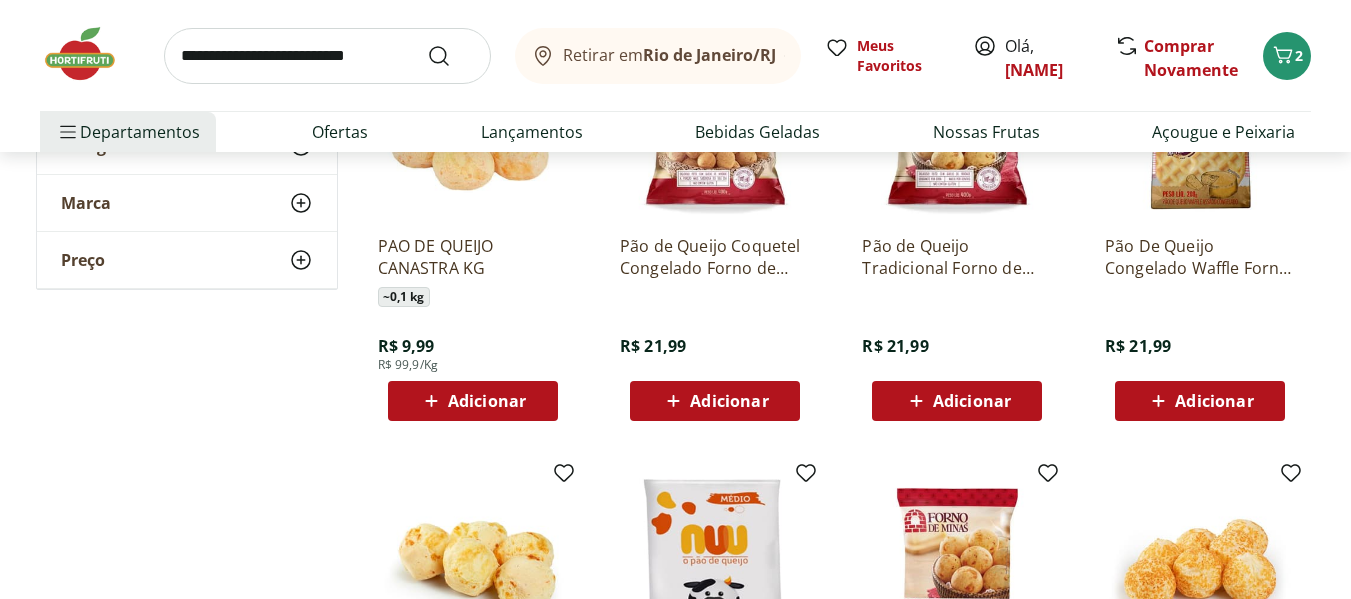 scroll, scrollTop: 400, scrollLeft: 0, axis: vertical 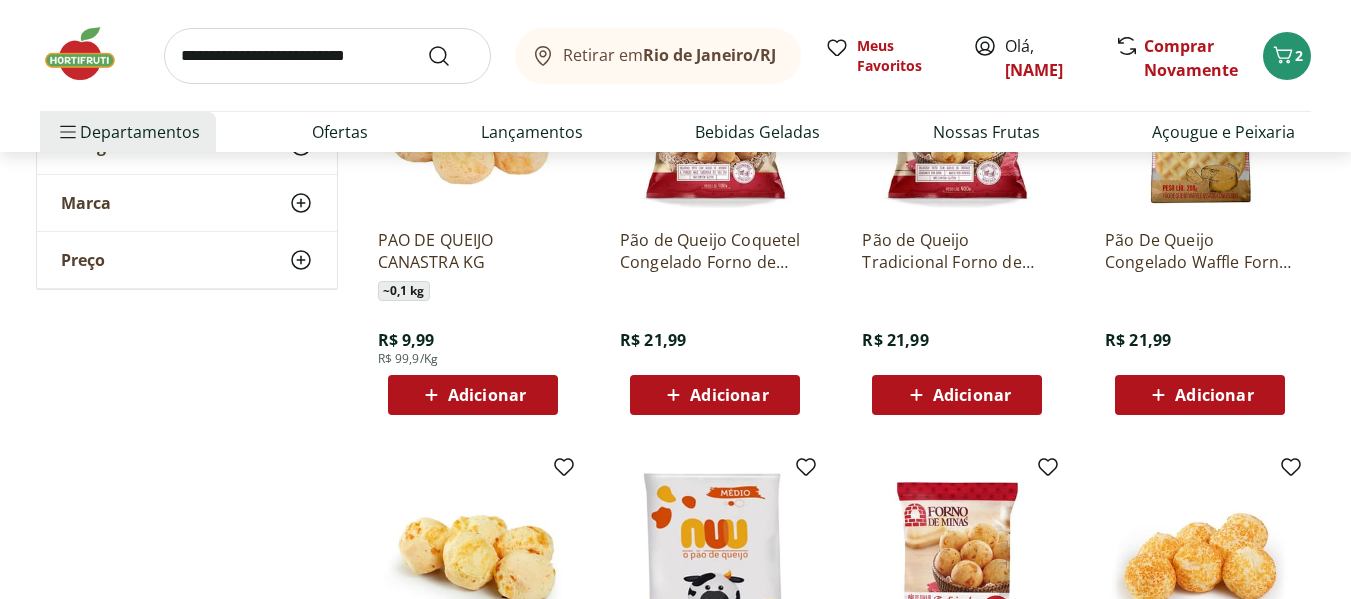 click on "Adicionar" at bounding box center (487, 395) 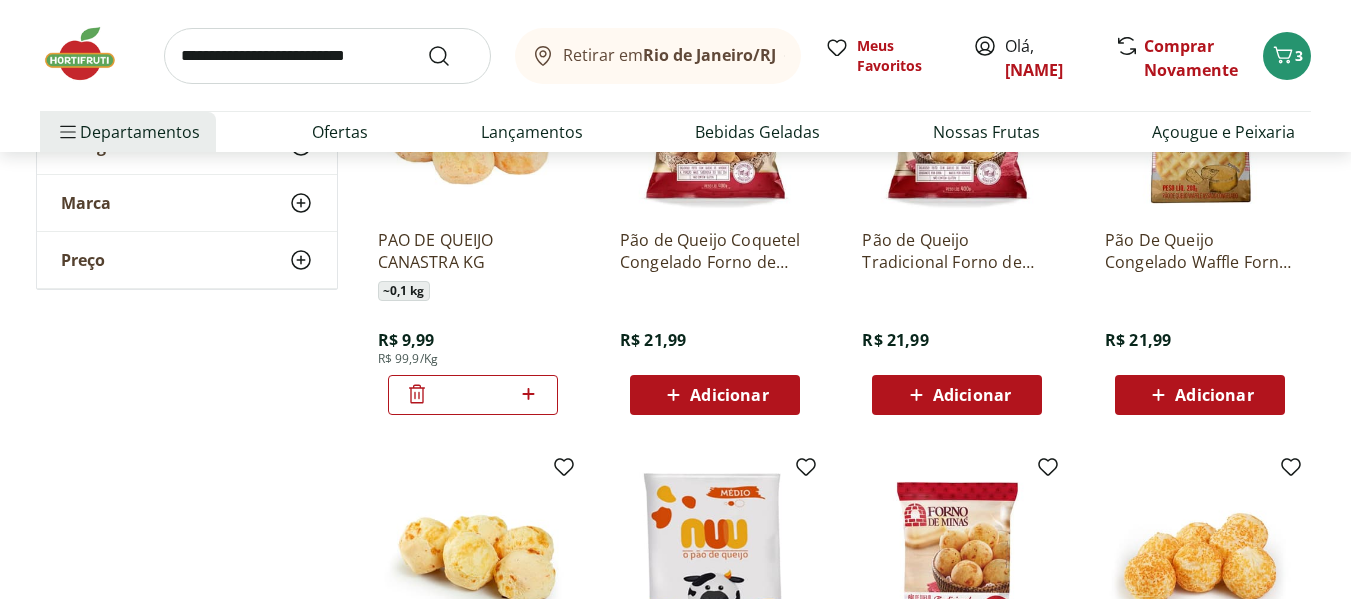 click 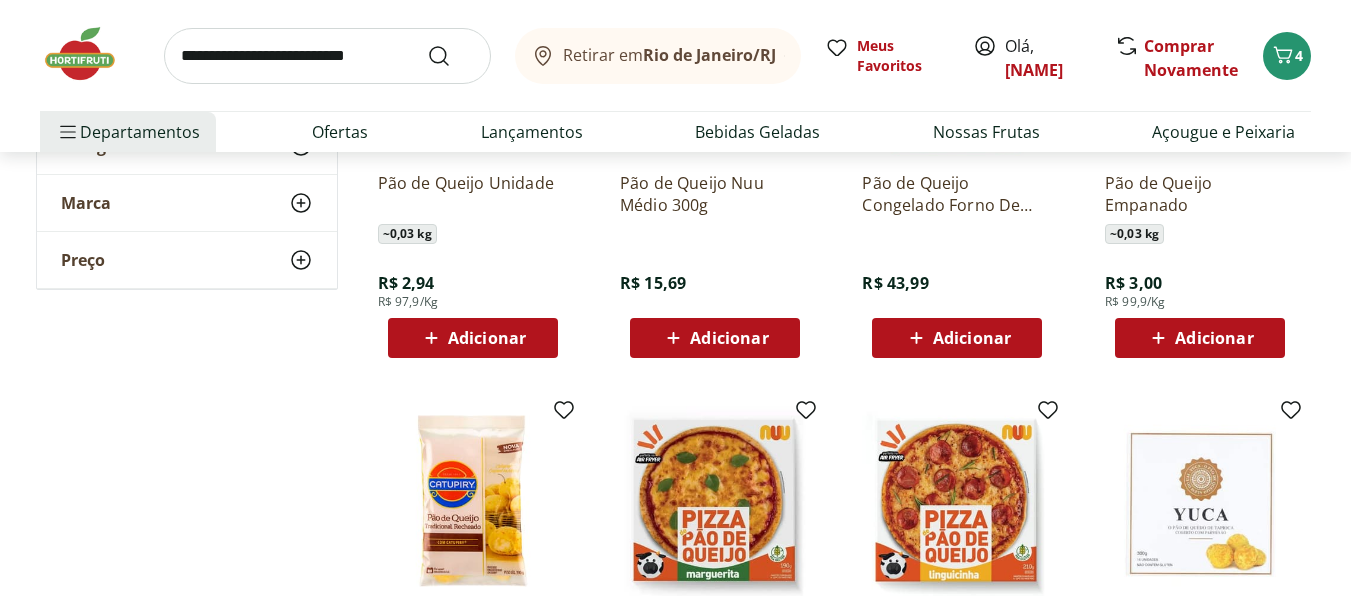 scroll, scrollTop: 900, scrollLeft: 0, axis: vertical 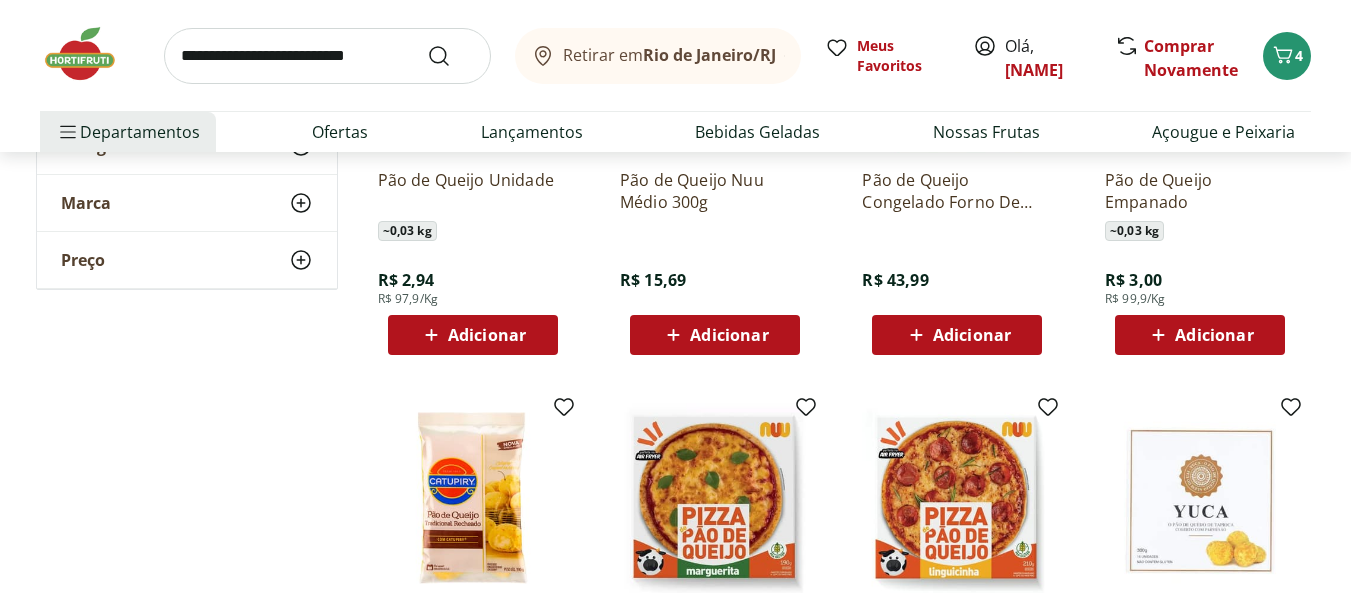 click at bounding box center (327, 56) 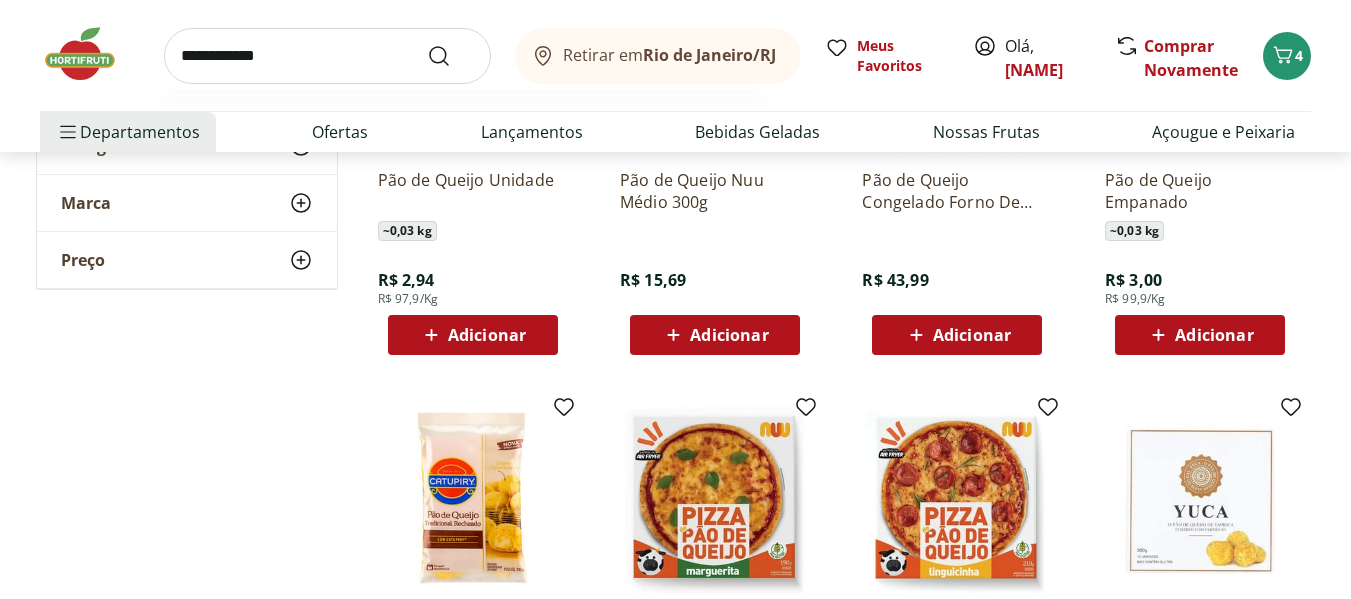 type on "**********" 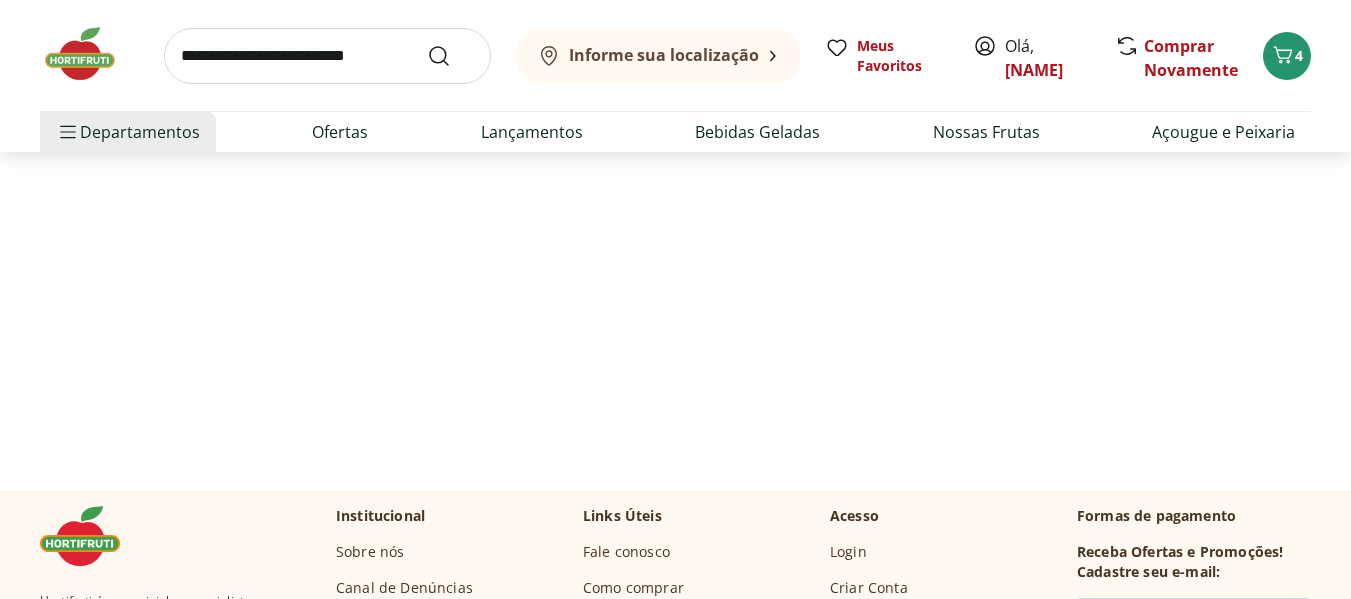 scroll, scrollTop: 0, scrollLeft: 0, axis: both 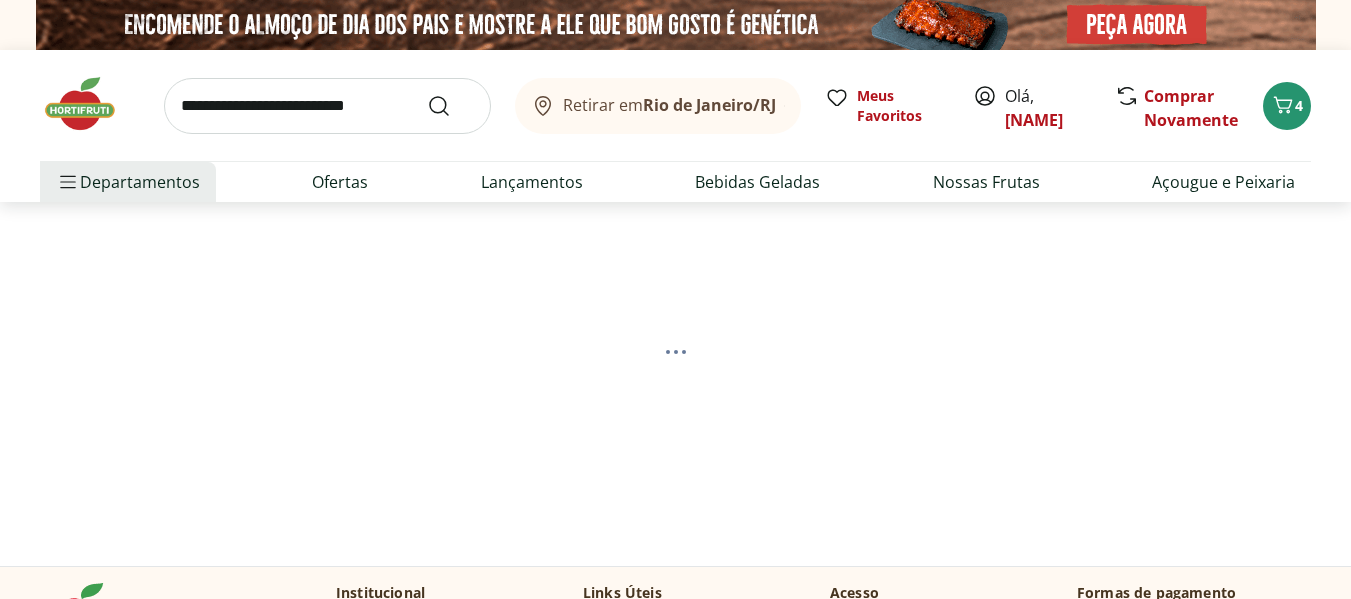 select on "**********" 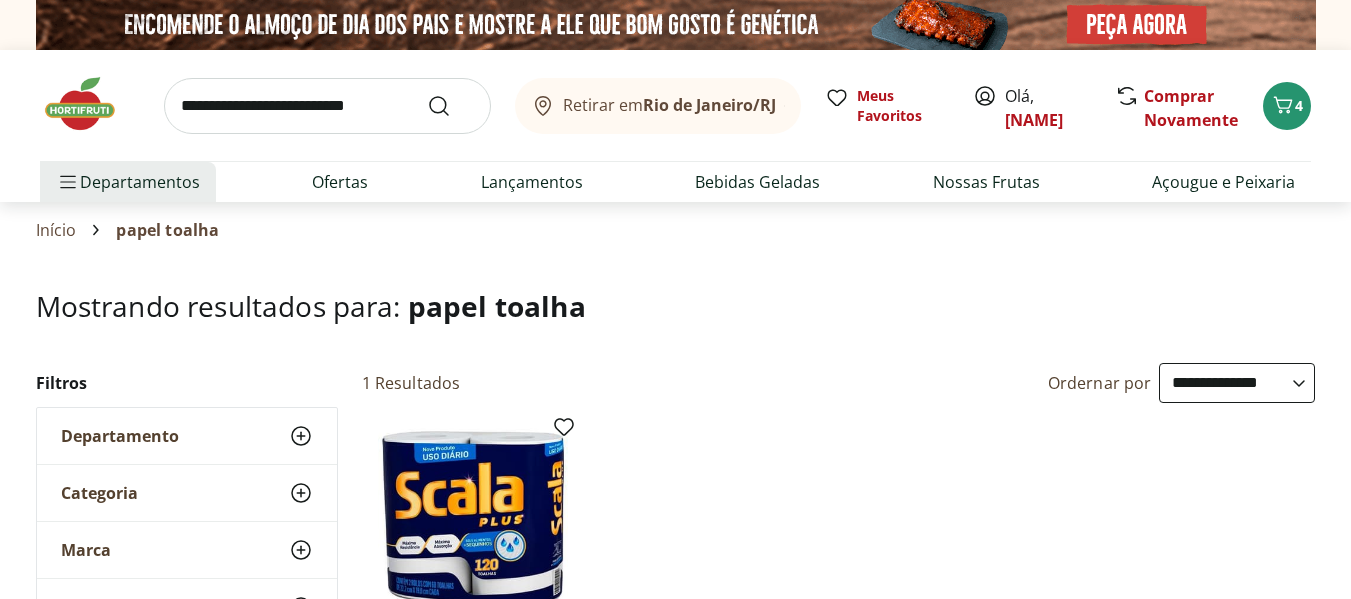 scroll, scrollTop: 300, scrollLeft: 0, axis: vertical 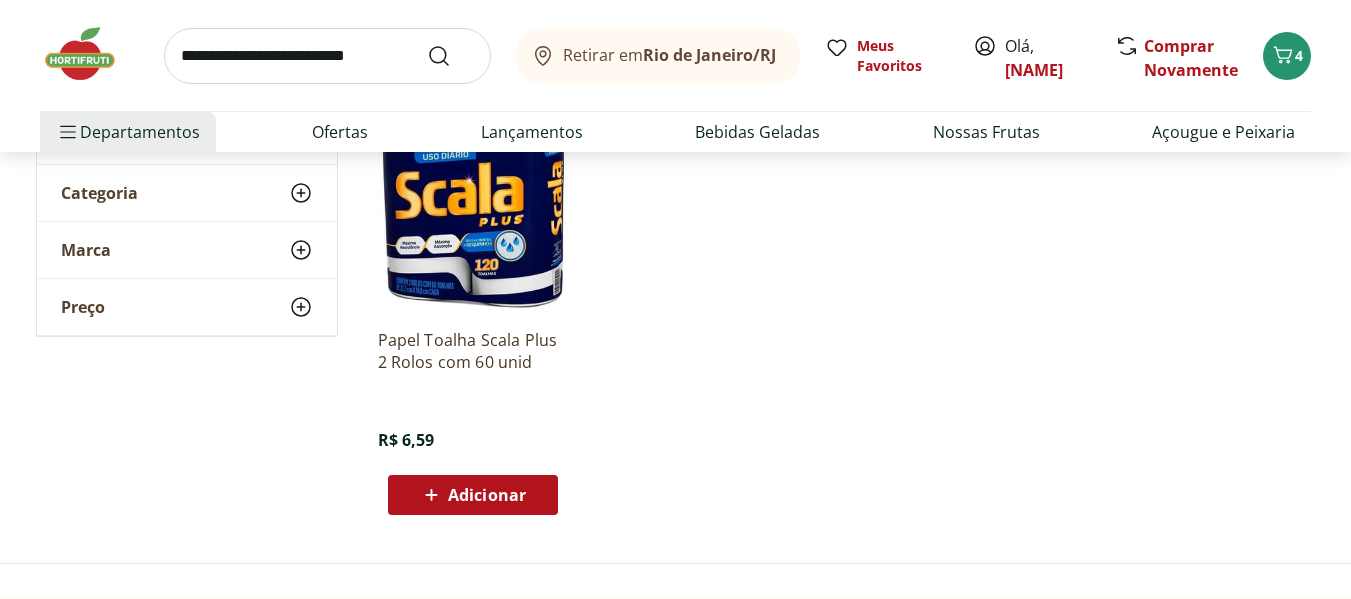 click on "Adicionar" at bounding box center (487, 495) 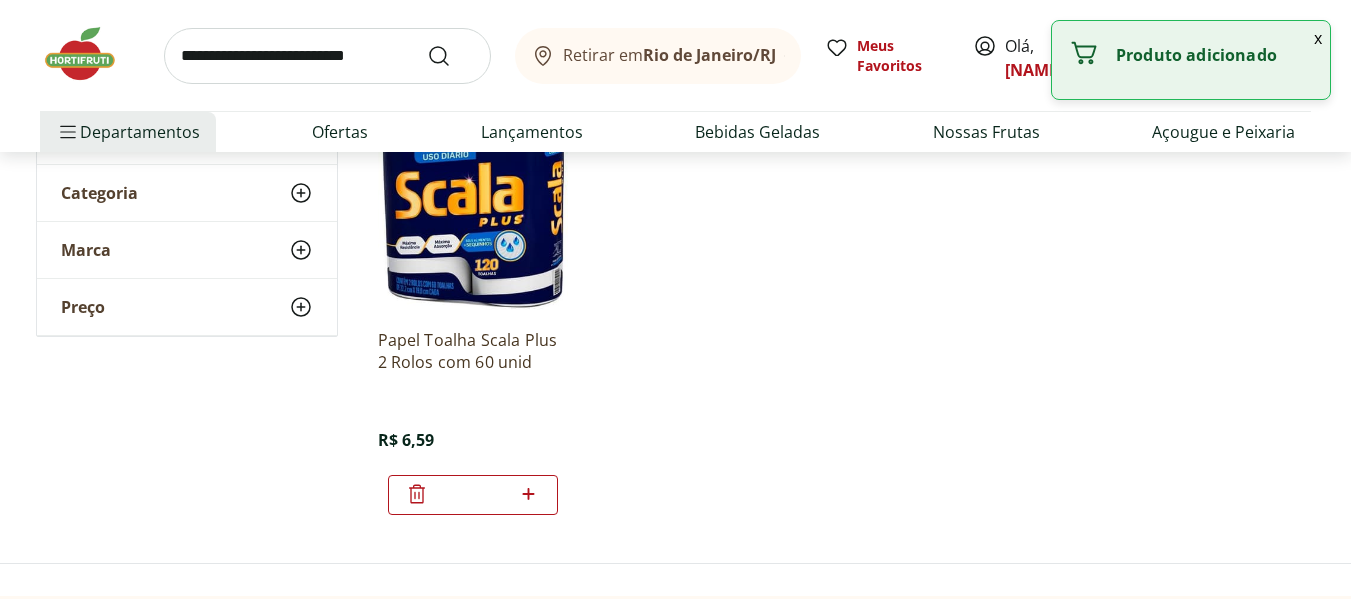 click at bounding box center (327, 56) 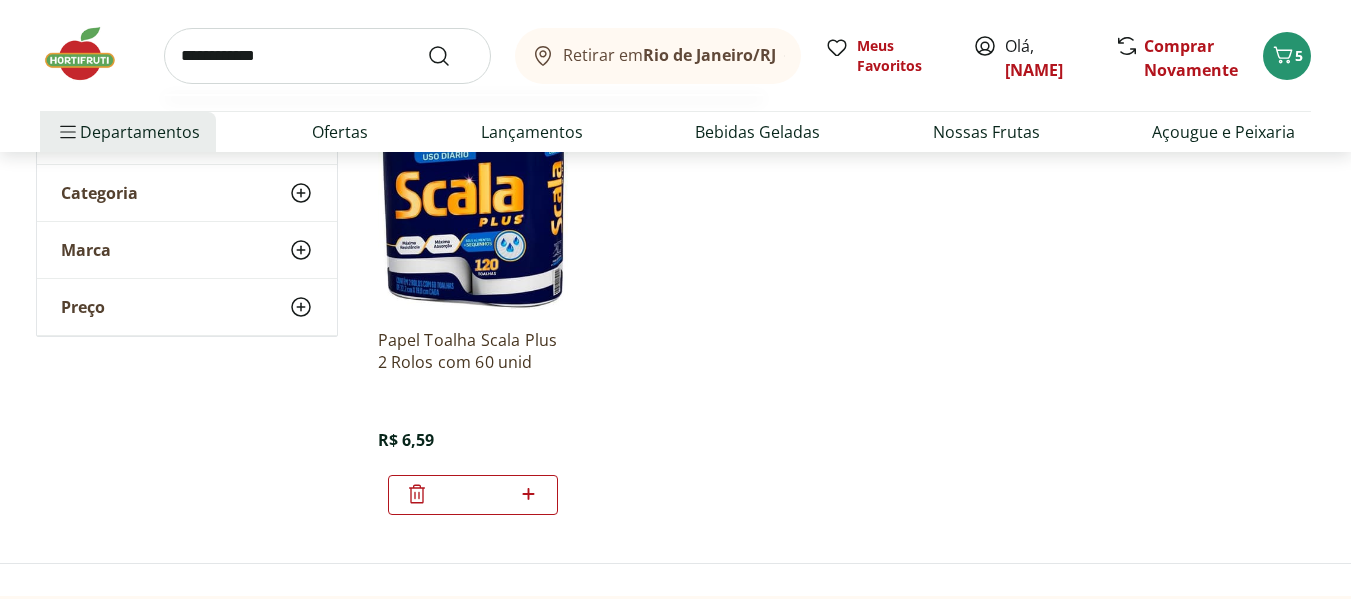 type on "**********" 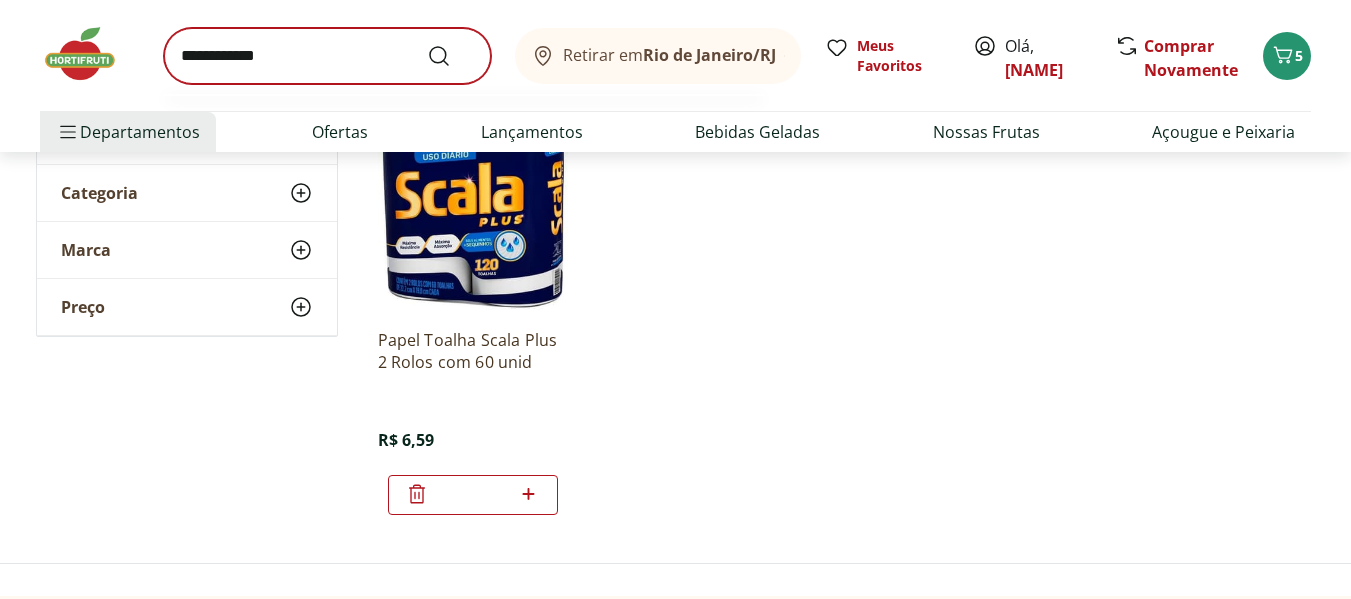 scroll, scrollTop: 0, scrollLeft: 0, axis: both 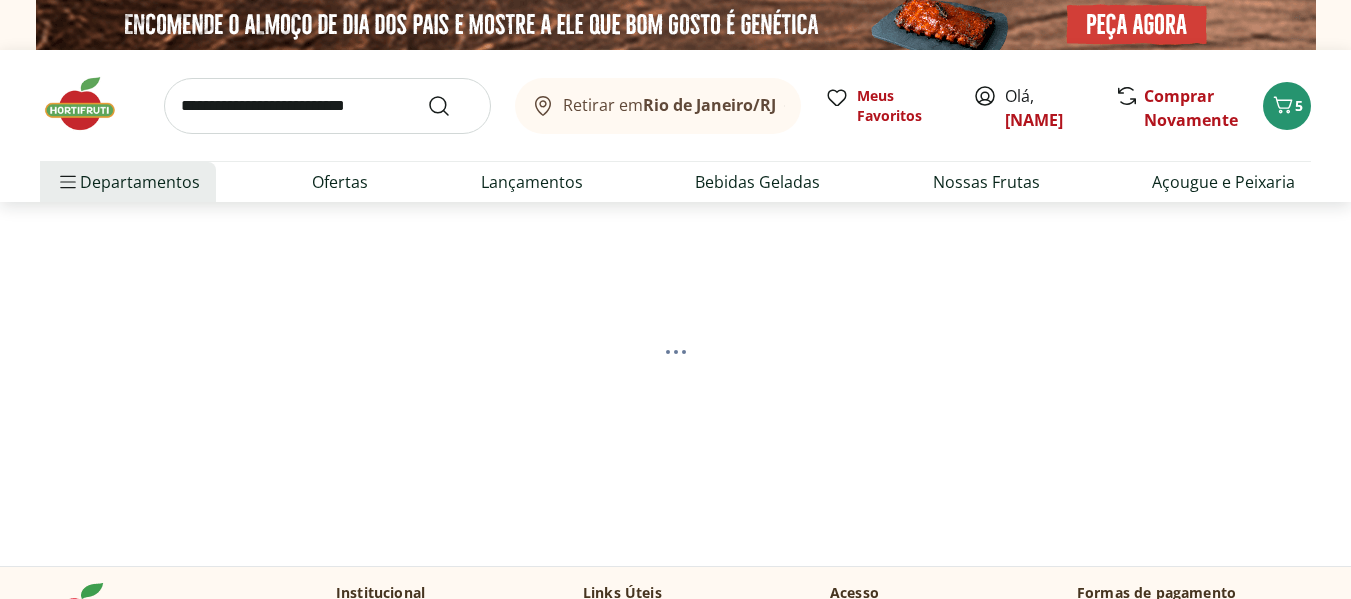 select on "**********" 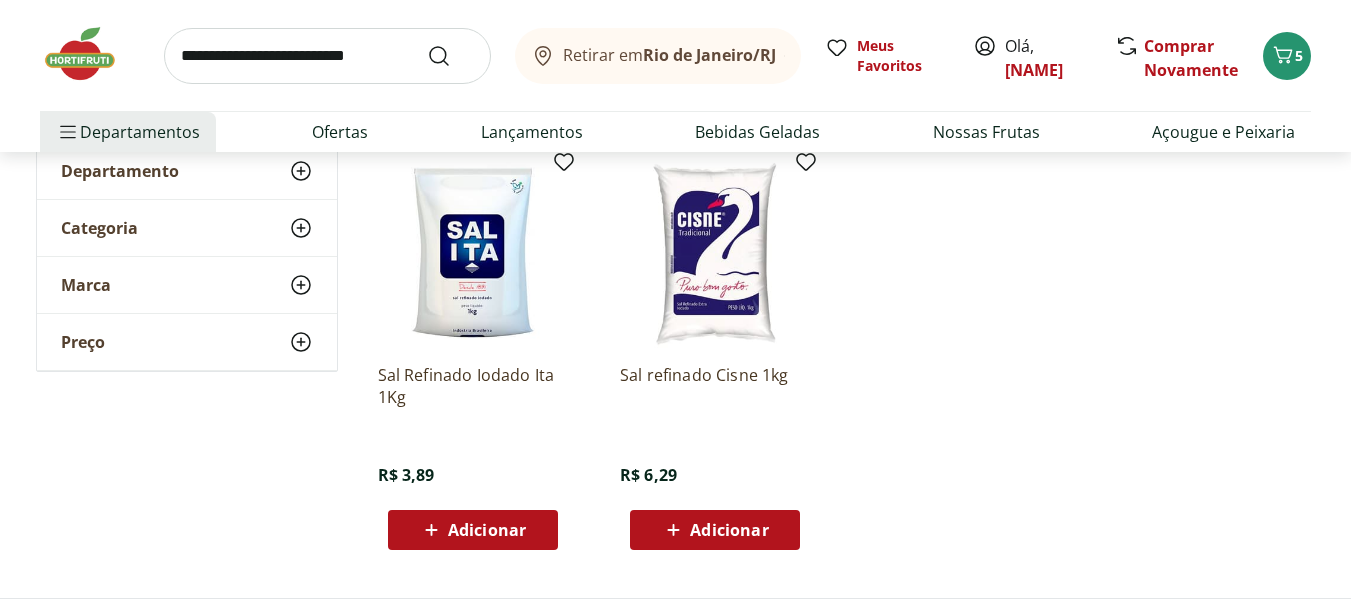 scroll, scrollTop: 300, scrollLeft: 0, axis: vertical 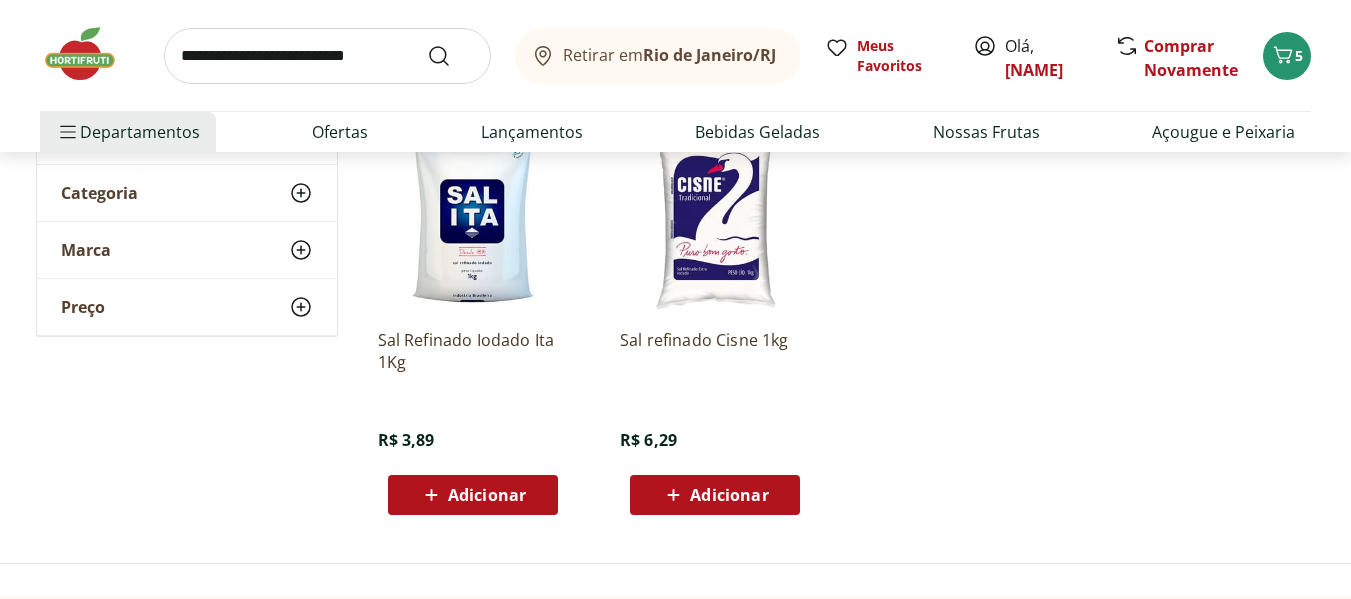 click on "Adicionar" at bounding box center (487, 495) 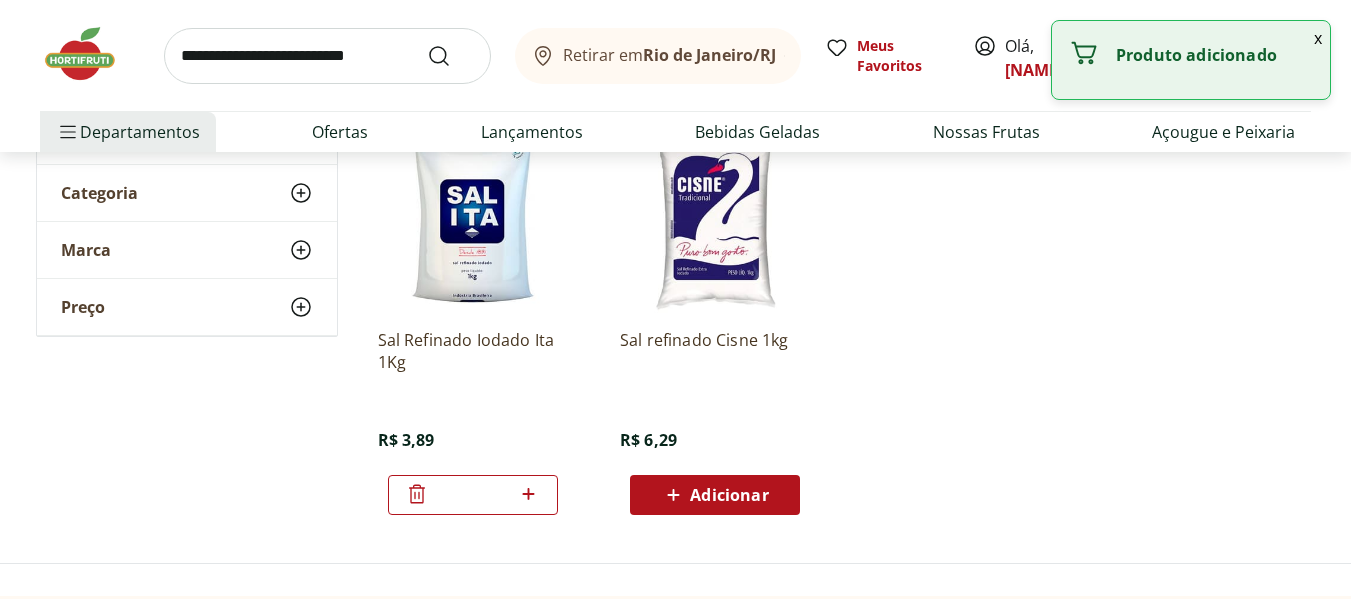click at bounding box center [327, 56] 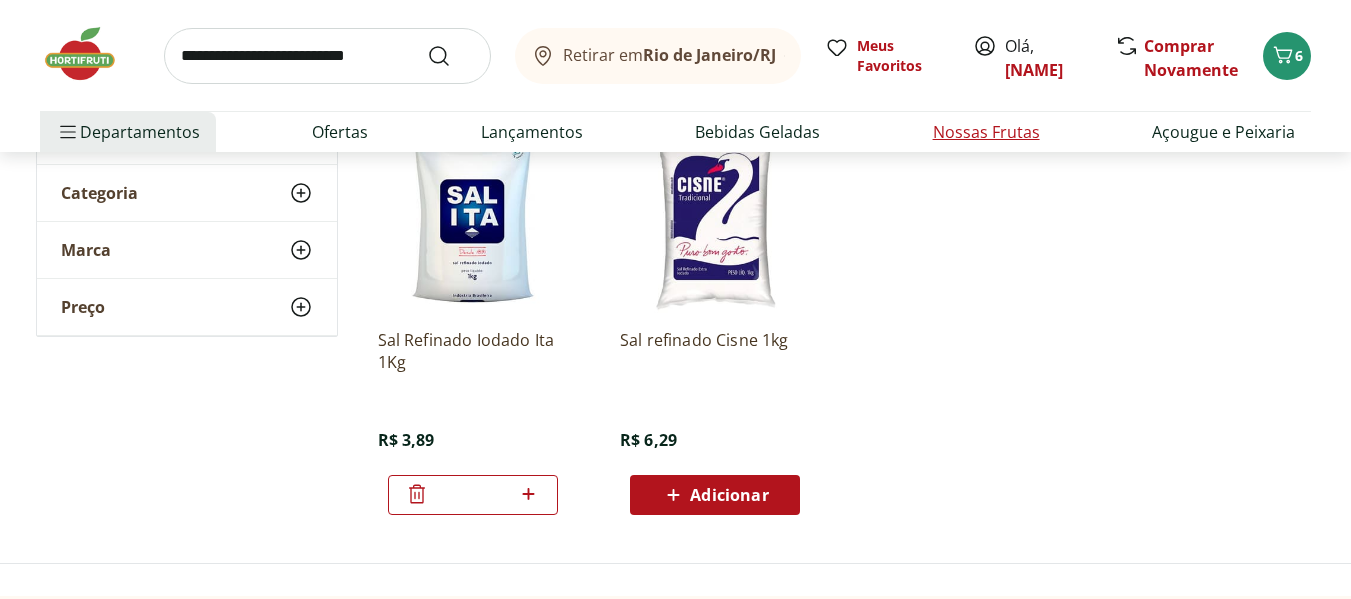 click on "Nossas Frutas" at bounding box center (986, 132) 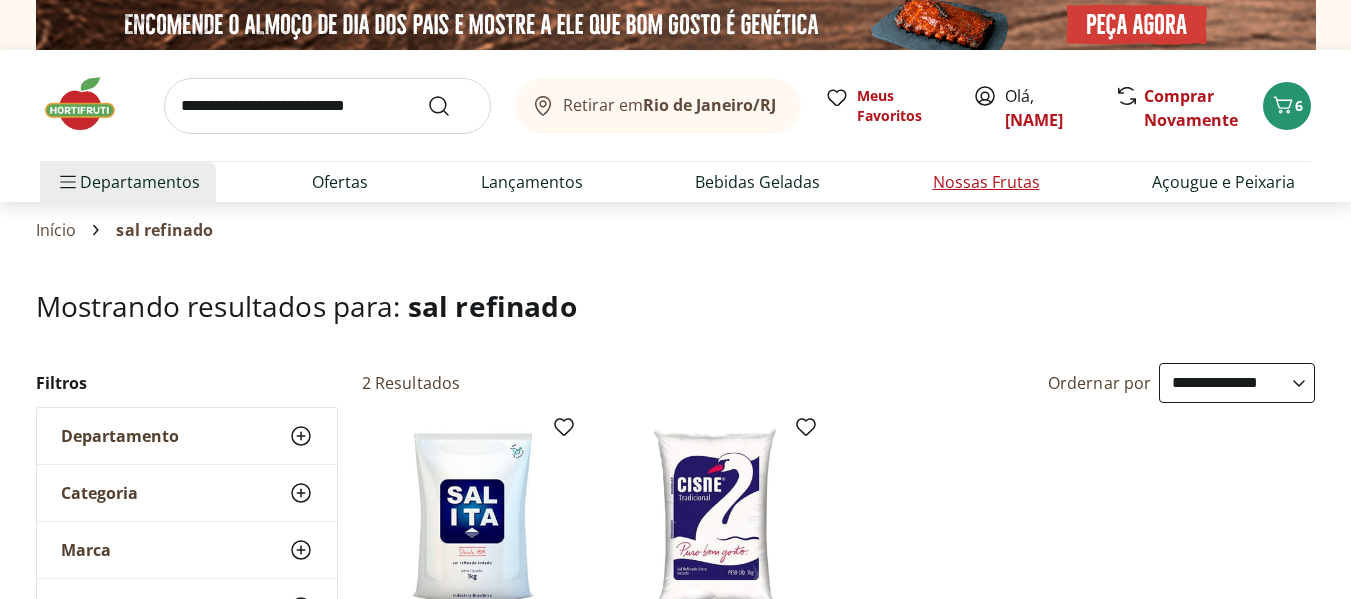 select on "**********" 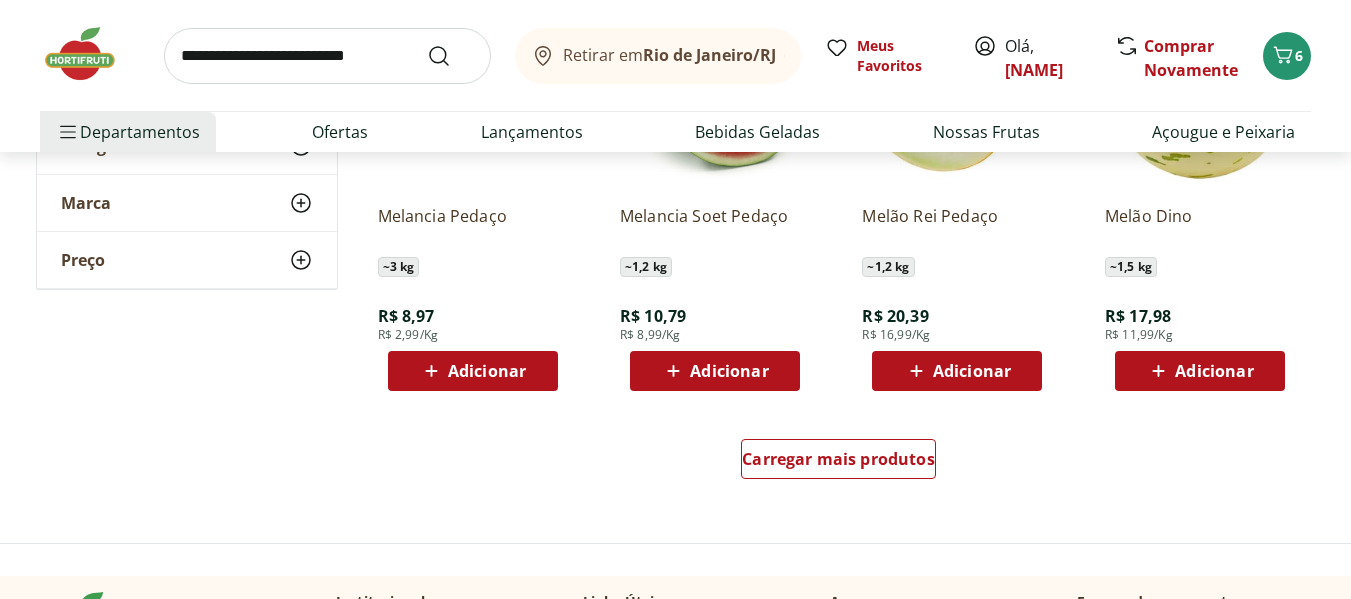 scroll, scrollTop: 1400, scrollLeft: 0, axis: vertical 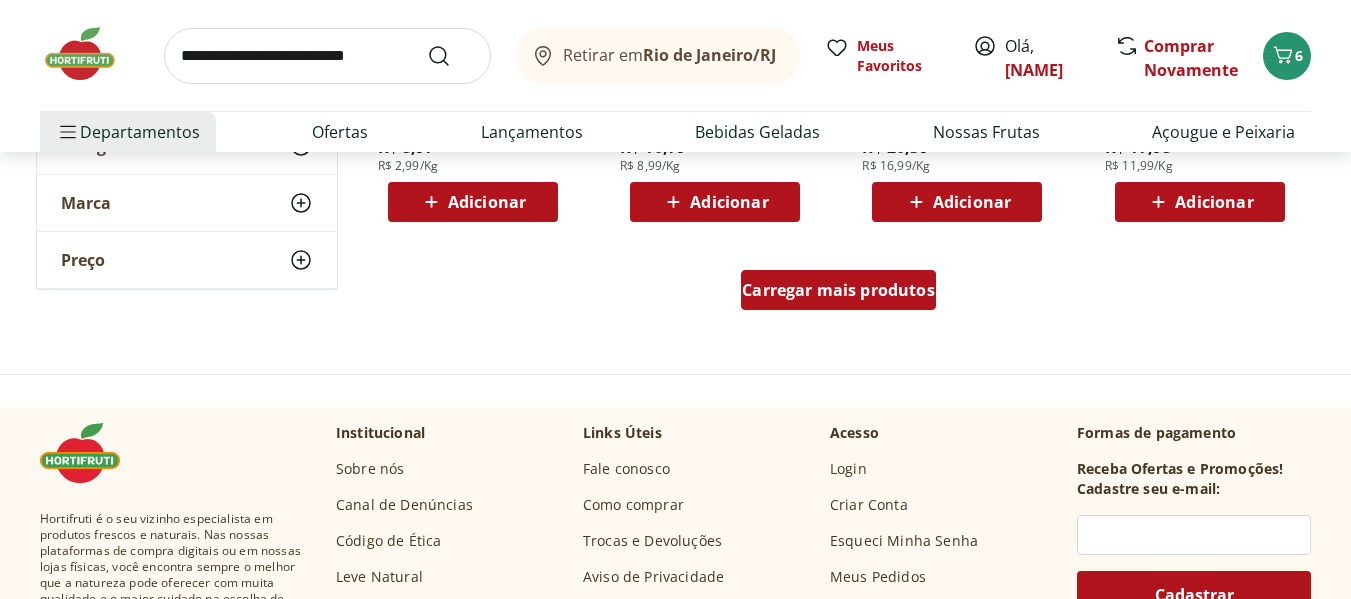 click on "Carregar mais produtos" at bounding box center (838, 290) 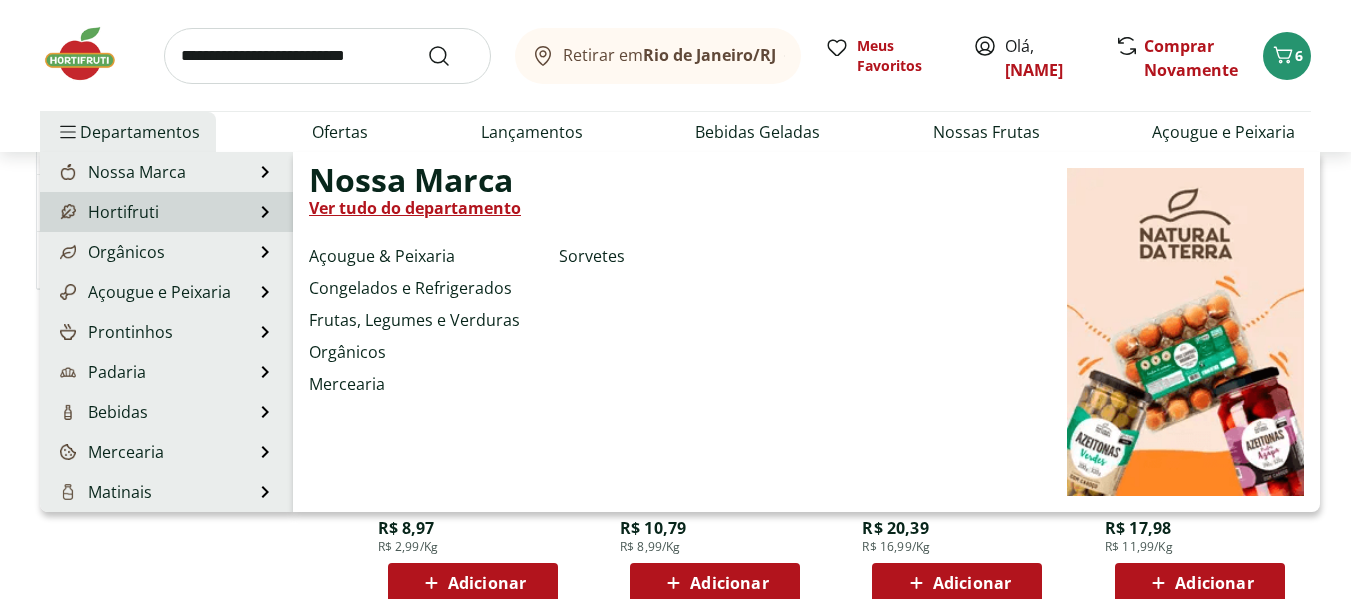 scroll, scrollTop: 900, scrollLeft: 0, axis: vertical 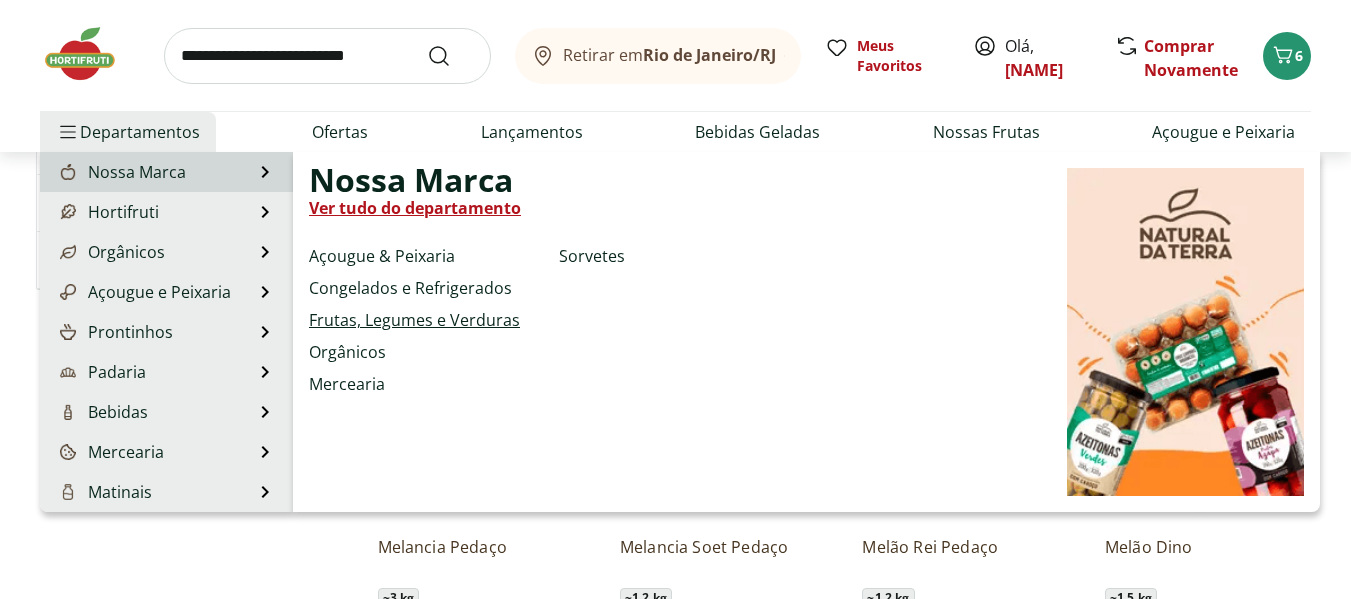 click on "Frutas, Legumes e Verduras" at bounding box center (414, 320) 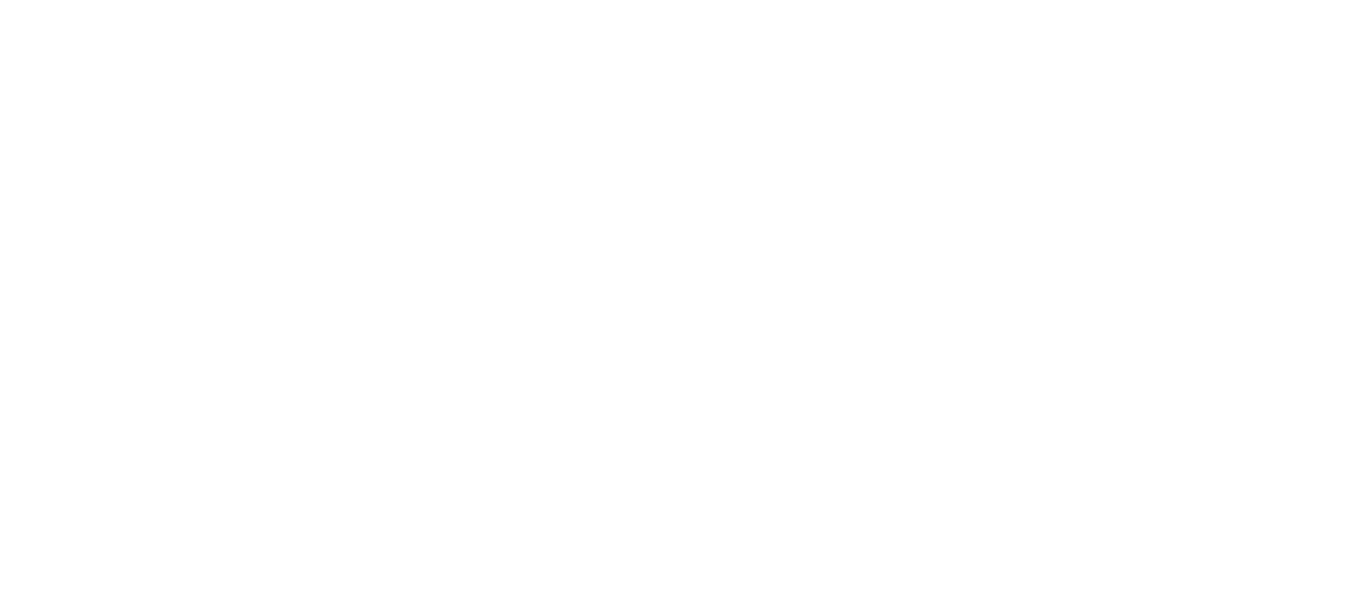 scroll, scrollTop: 0, scrollLeft: 0, axis: both 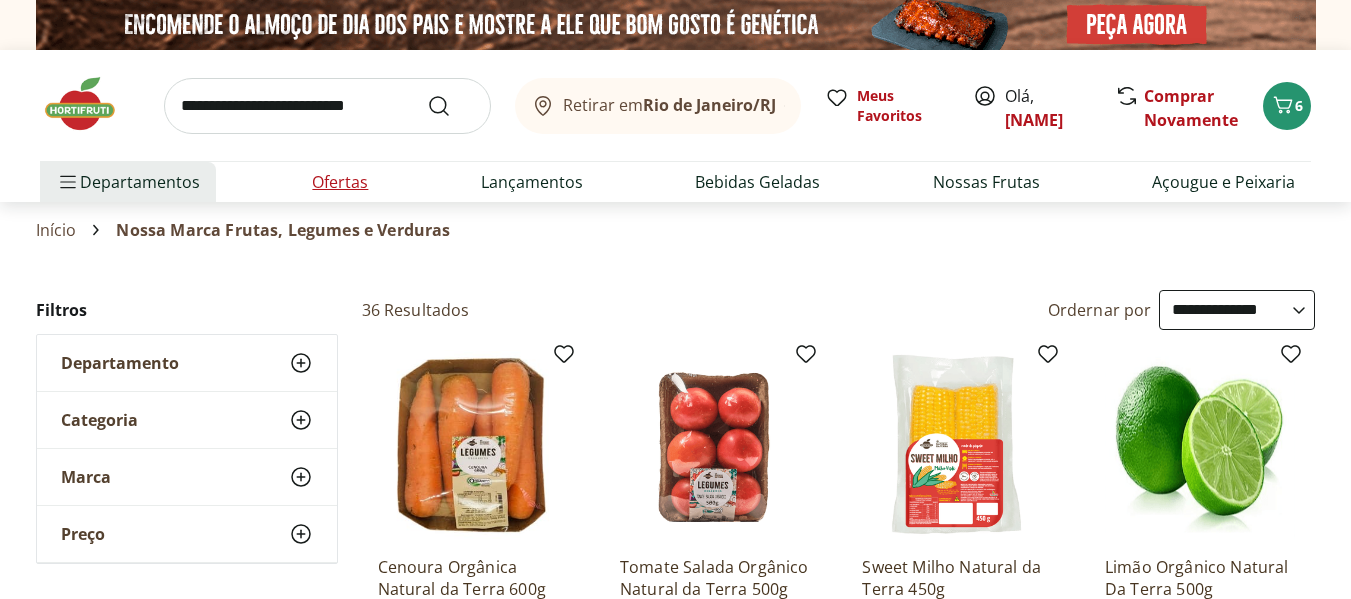 click on "Ofertas" at bounding box center (340, 182) 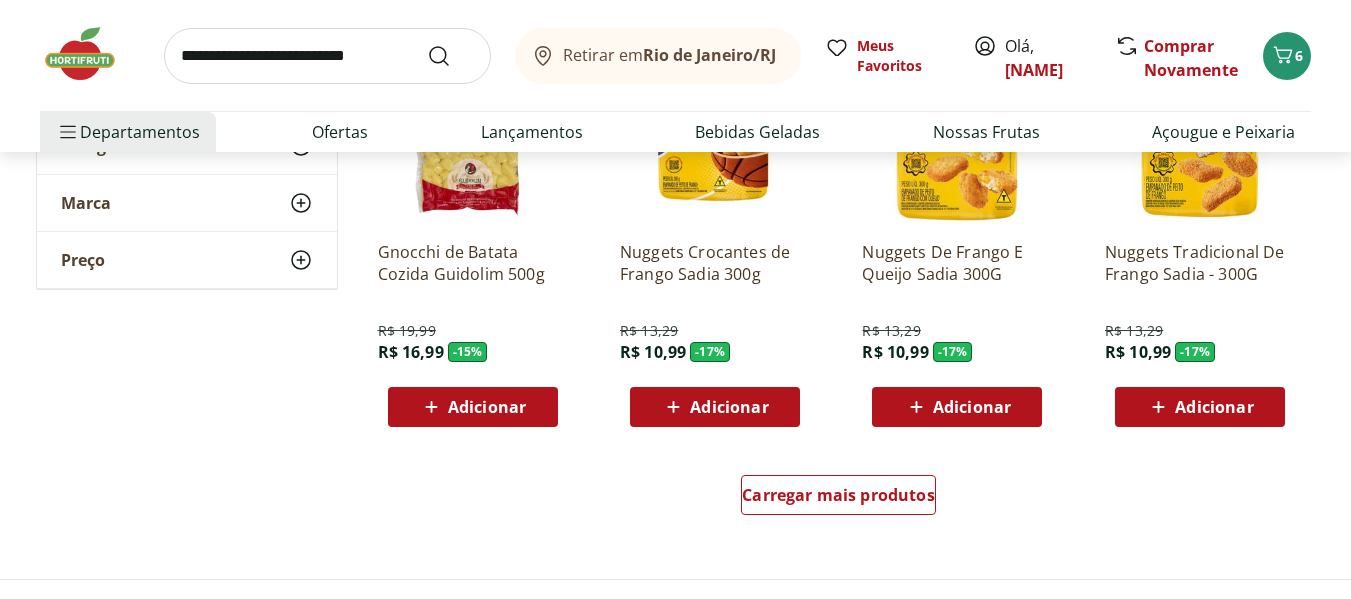 scroll, scrollTop: 1200, scrollLeft: 0, axis: vertical 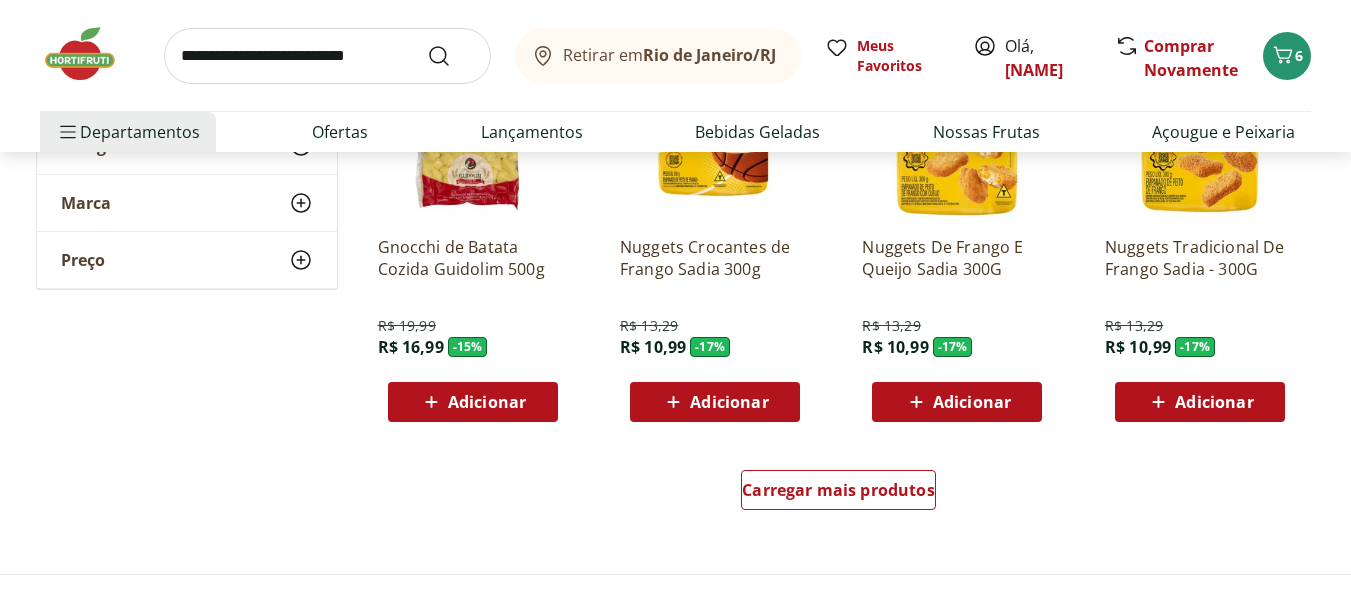 click on "Adicionar" at bounding box center (487, 402) 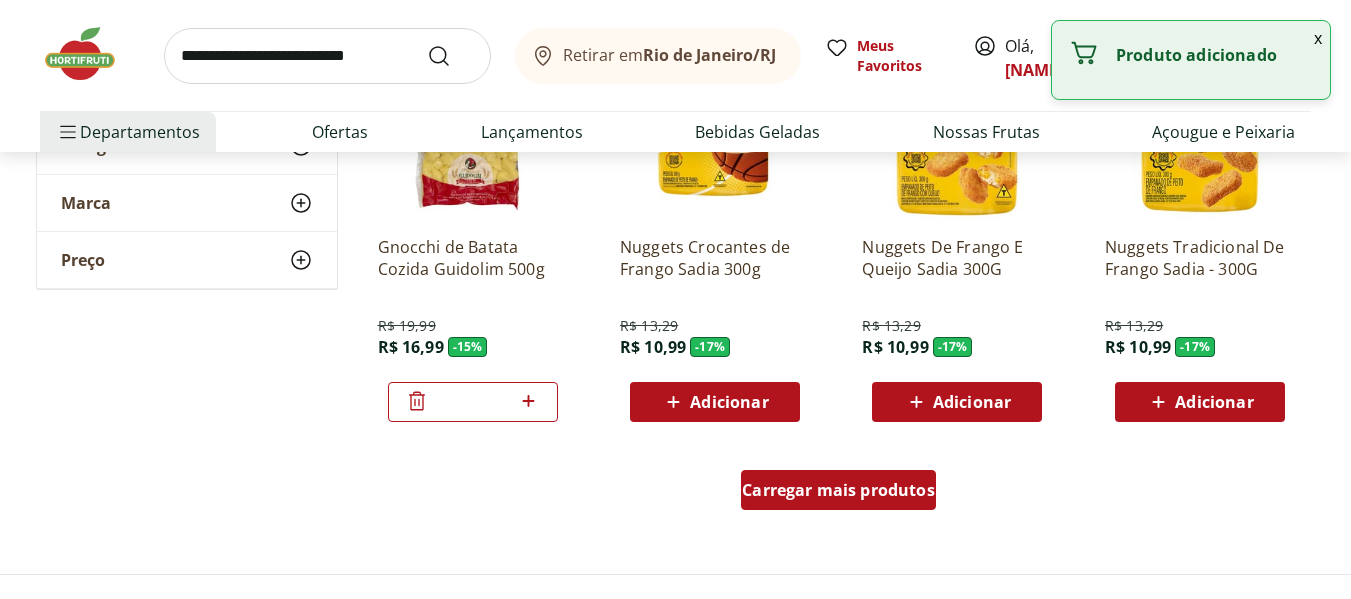 click on "Carregar mais produtos" at bounding box center [838, 490] 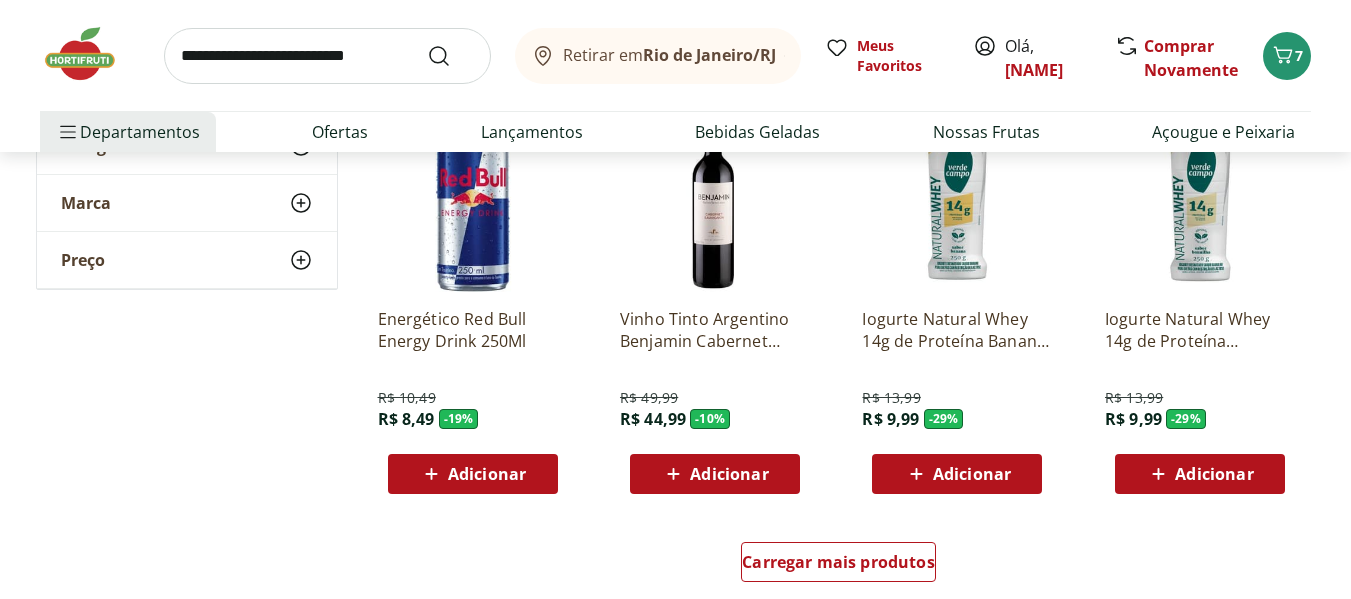 scroll, scrollTop: 2500, scrollLeft: 0, axis: vertical 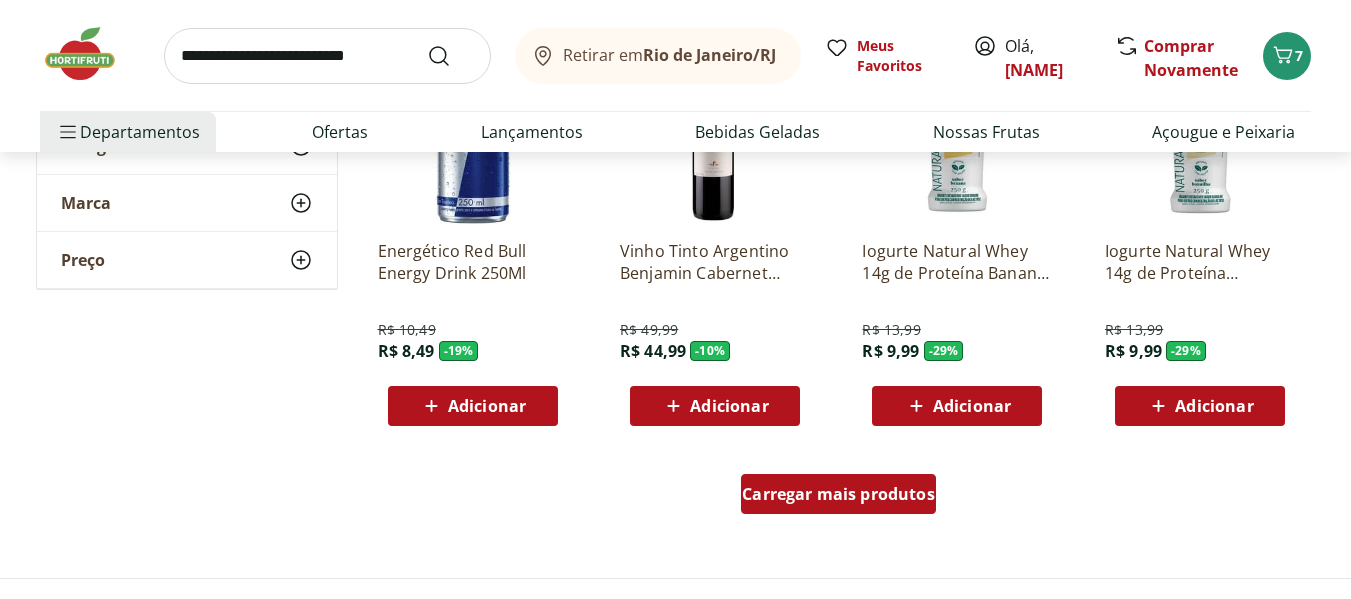 click on "Carregar mais produtos" at bounding box center [838, 494] 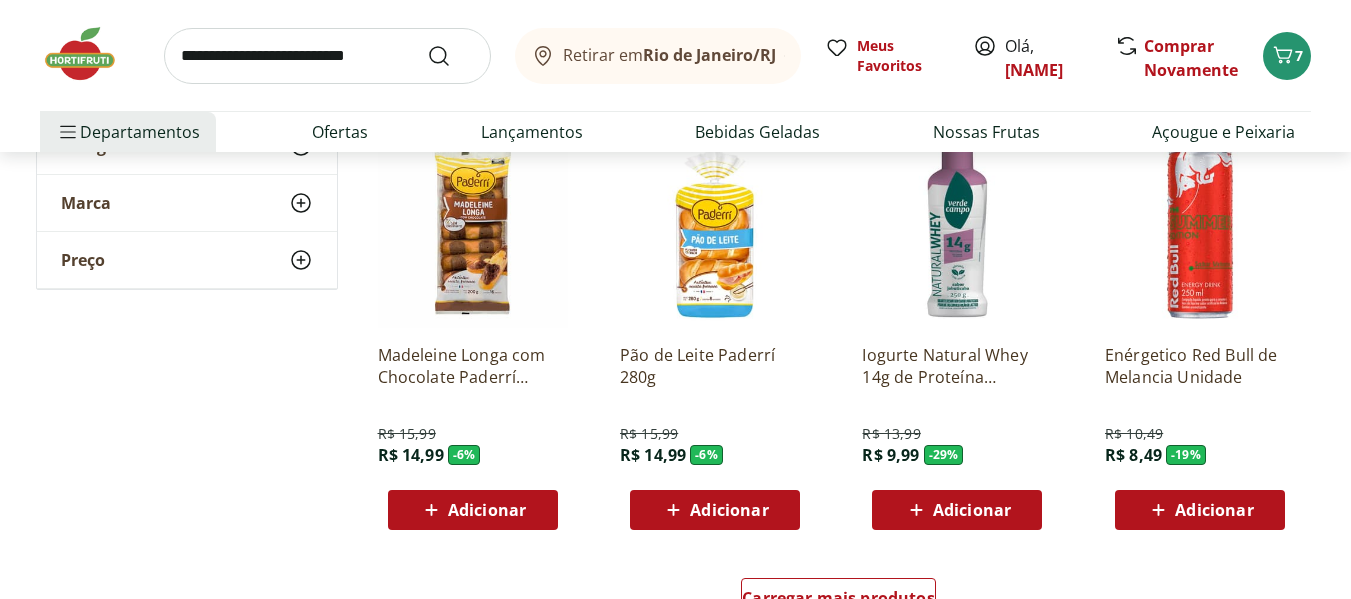 scroll, scrollTop: 4100, scrollLeft: 0, axis: vertical 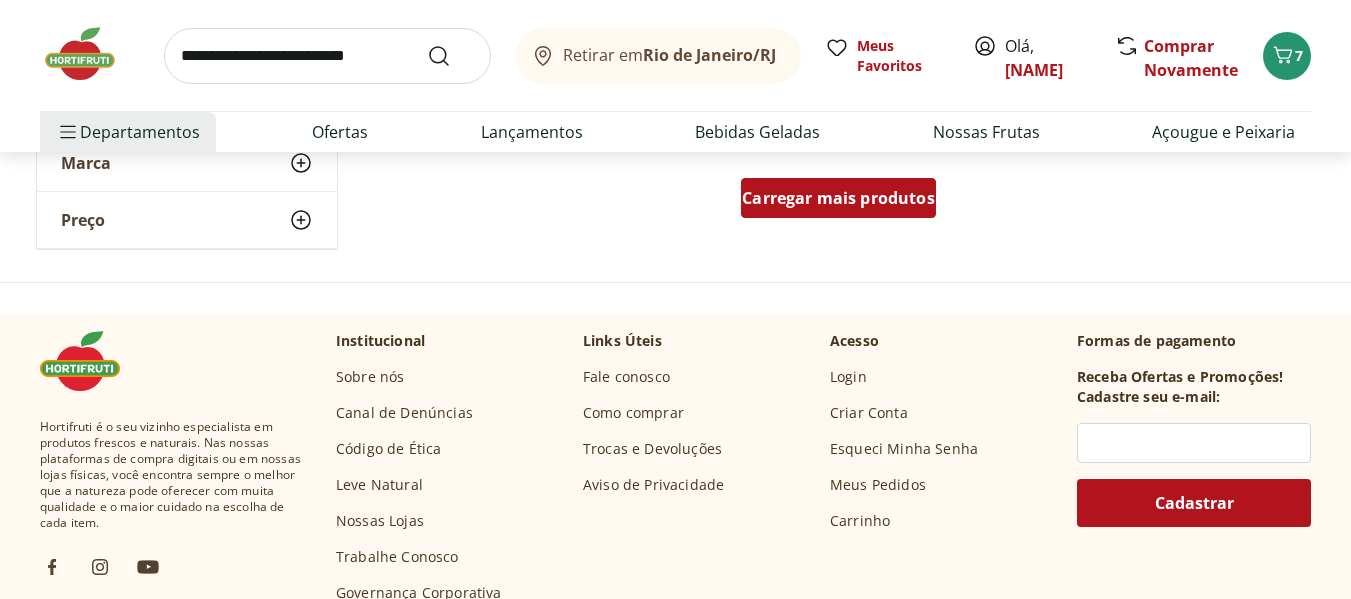 click on "Carregar mais produtos" at bounding box center [838, 198] 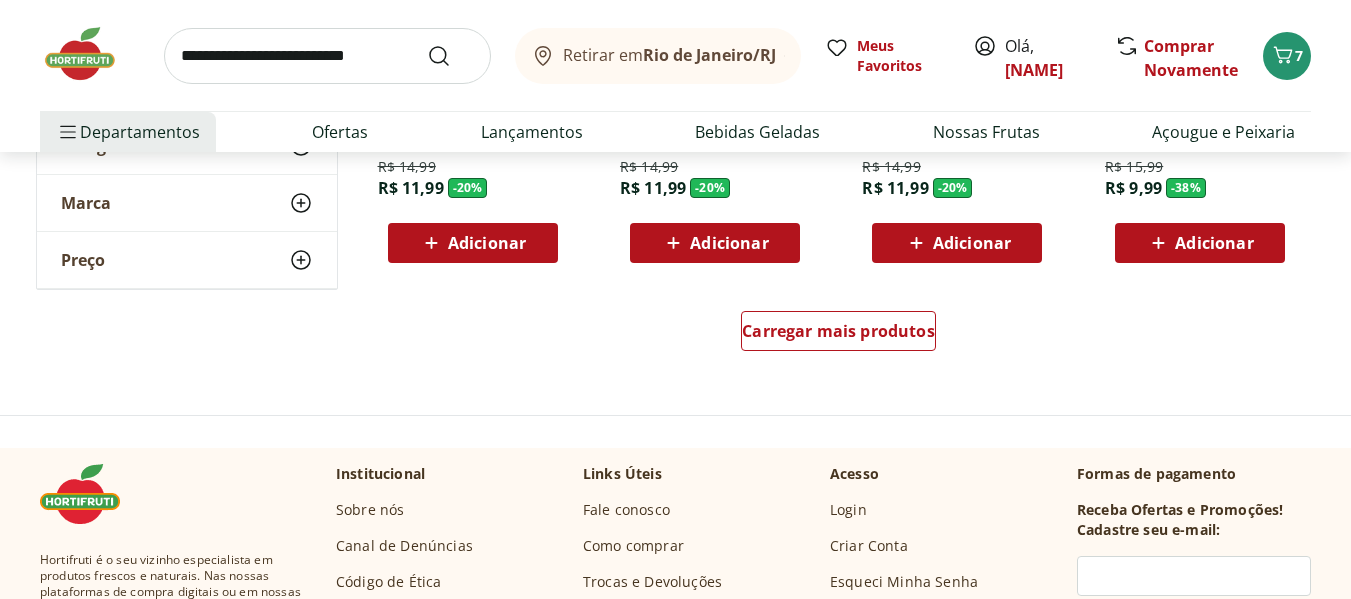 scroll, scrollTop: 5300, scrollLeft: 0, axis: vertical 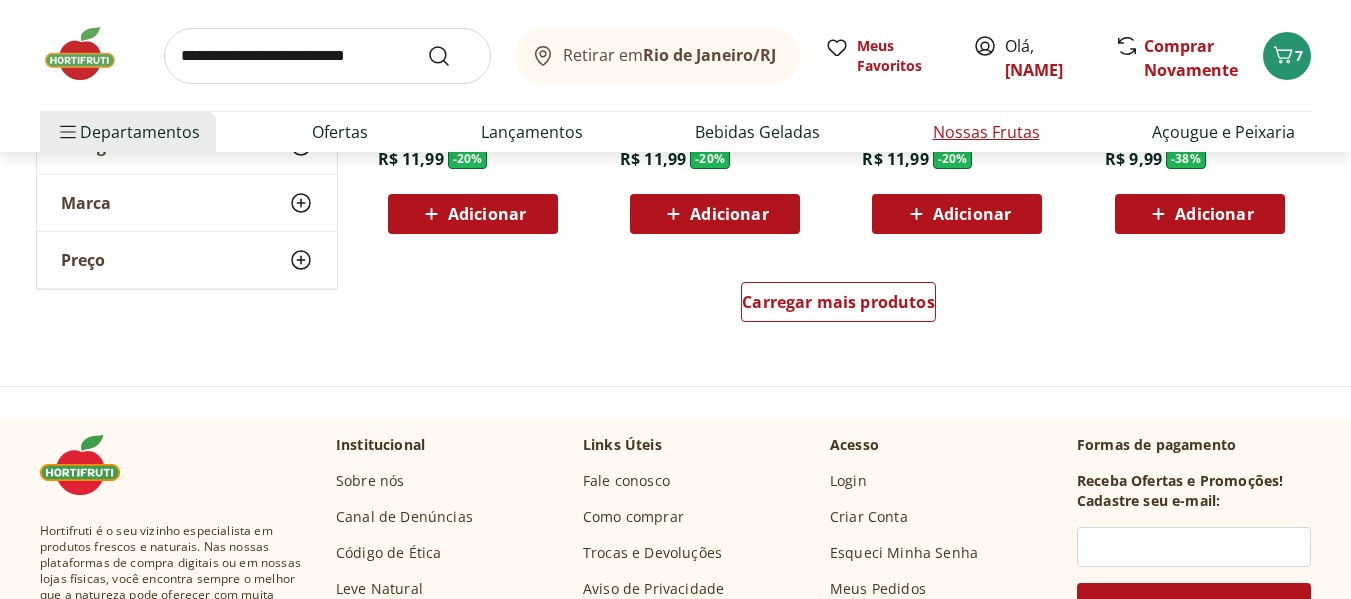 click on "Nossas Frutas" at bounding box center (986, 132) 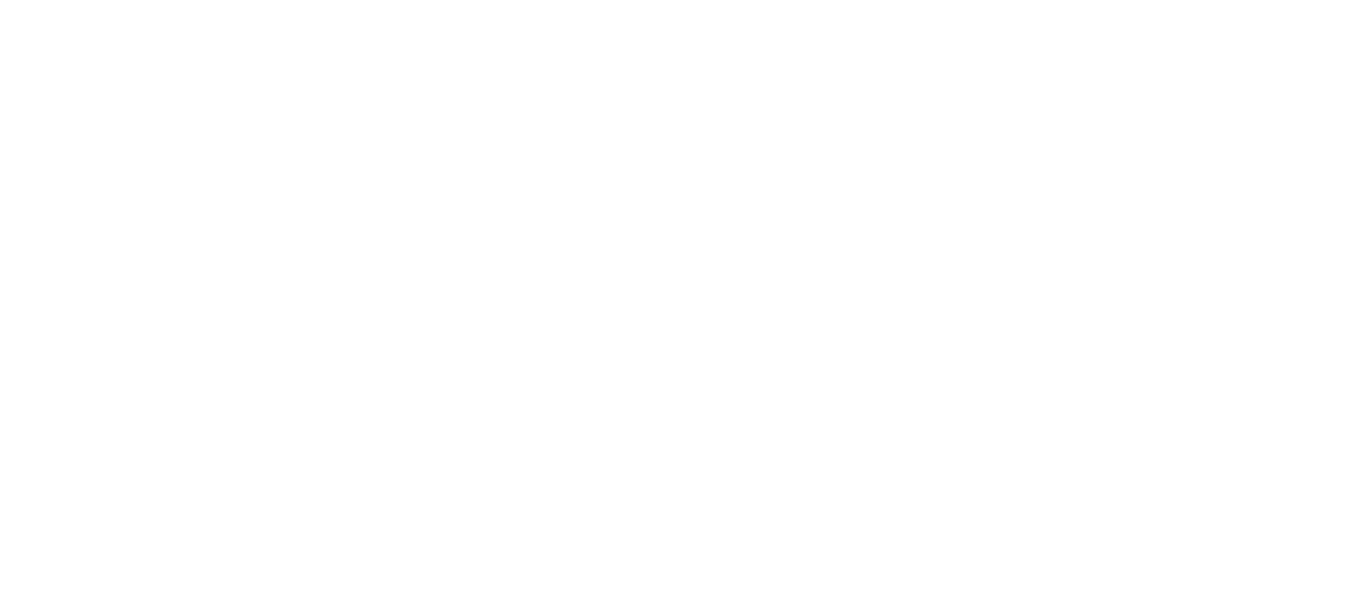 scroll, scrollTop: 0, scrollLeft: 0, axis: both 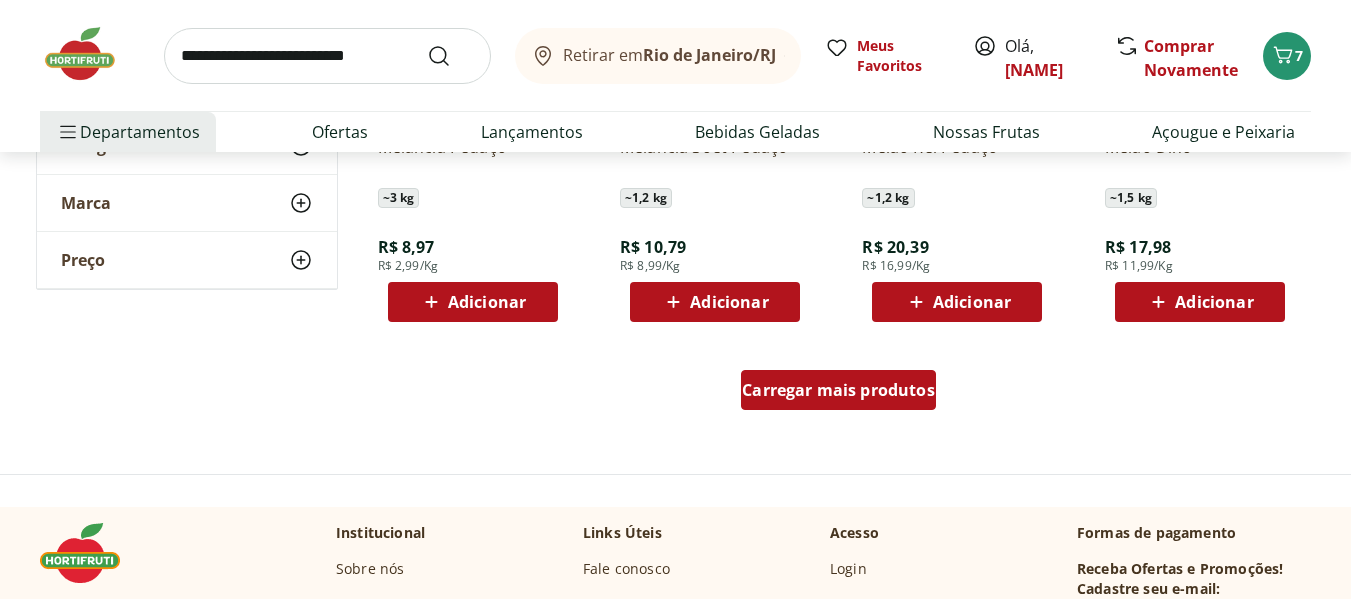 click on "Carregar mais produtos" at bounding box center [838, 390] 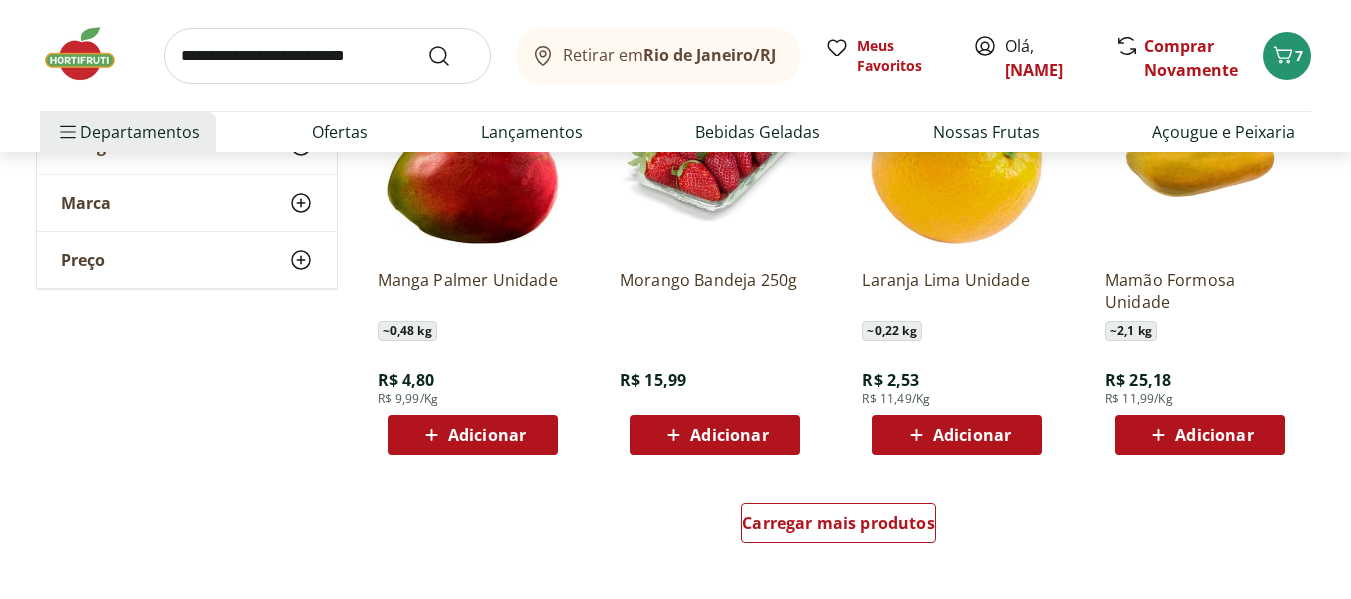 scroll, scrollTop: 2500, scrollLeft: 0, axis: vertical 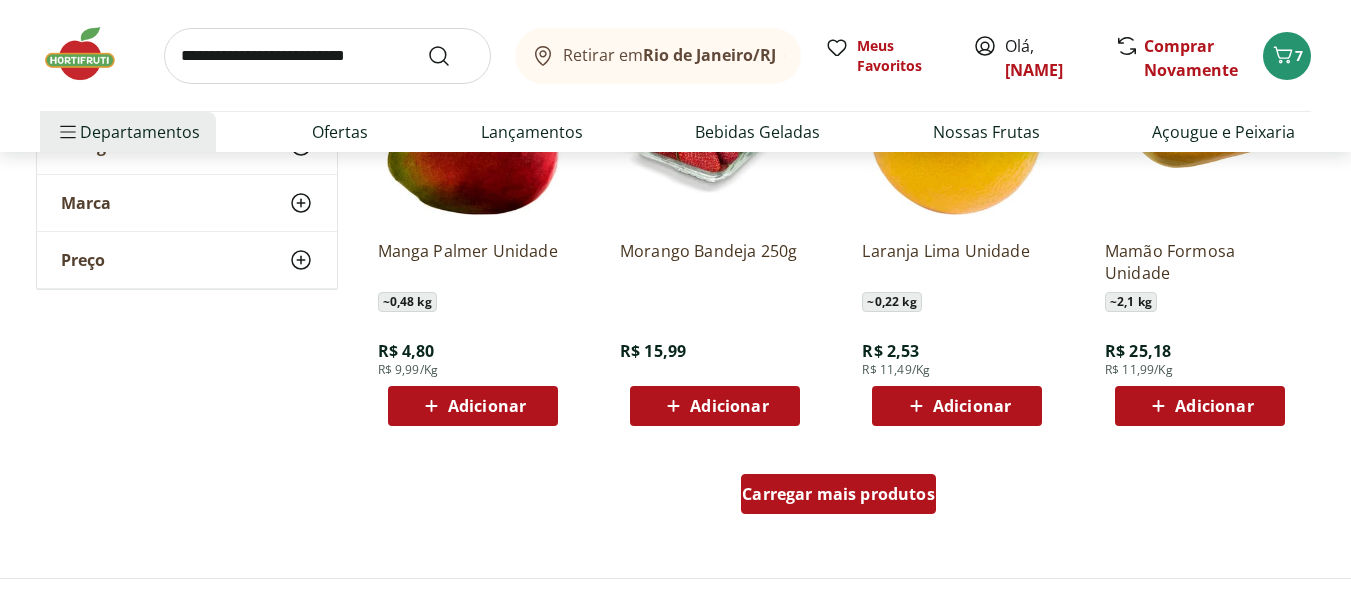 click on "Carregar mais produtos" at bounding box center [838, 494] 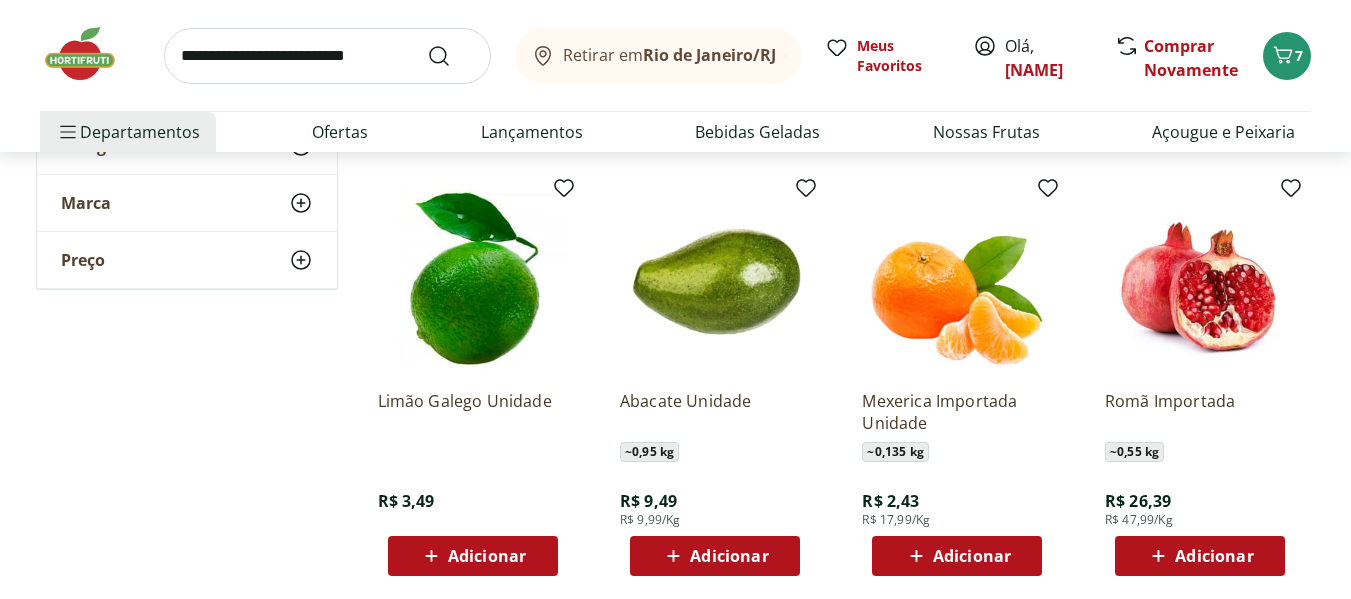 scroll, scrollTop: 3700, scrollLeft: 0, axis: vertical 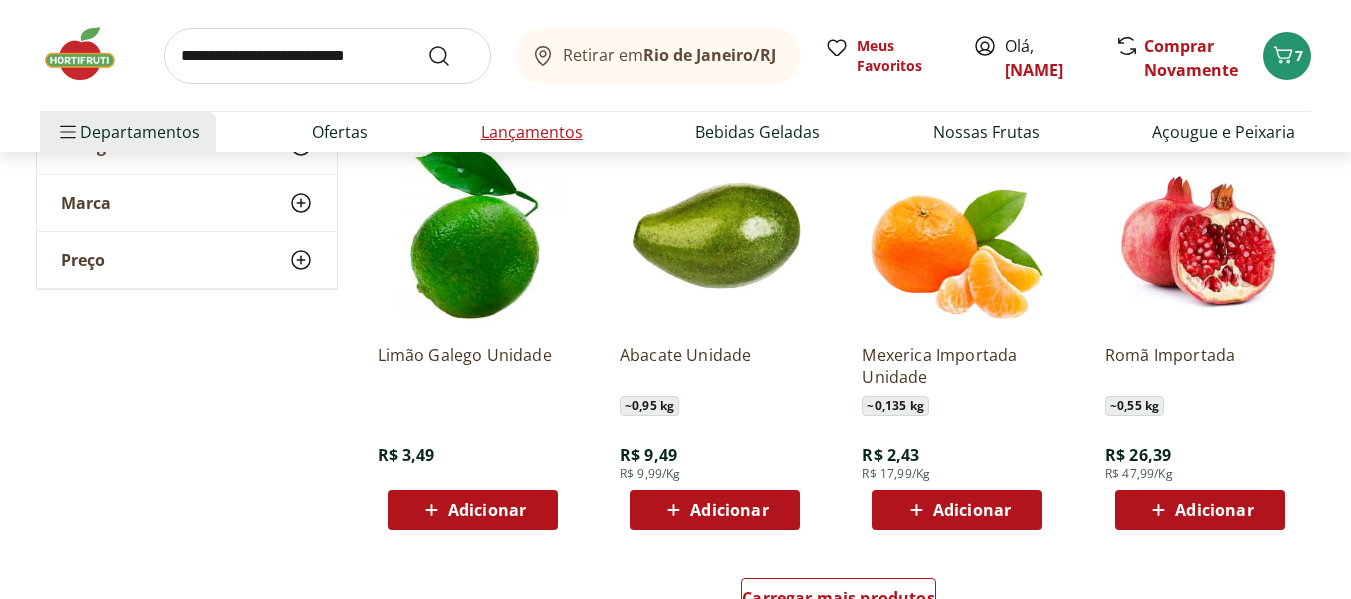 click on "Lançamentos" at bounding box center (532, 132) 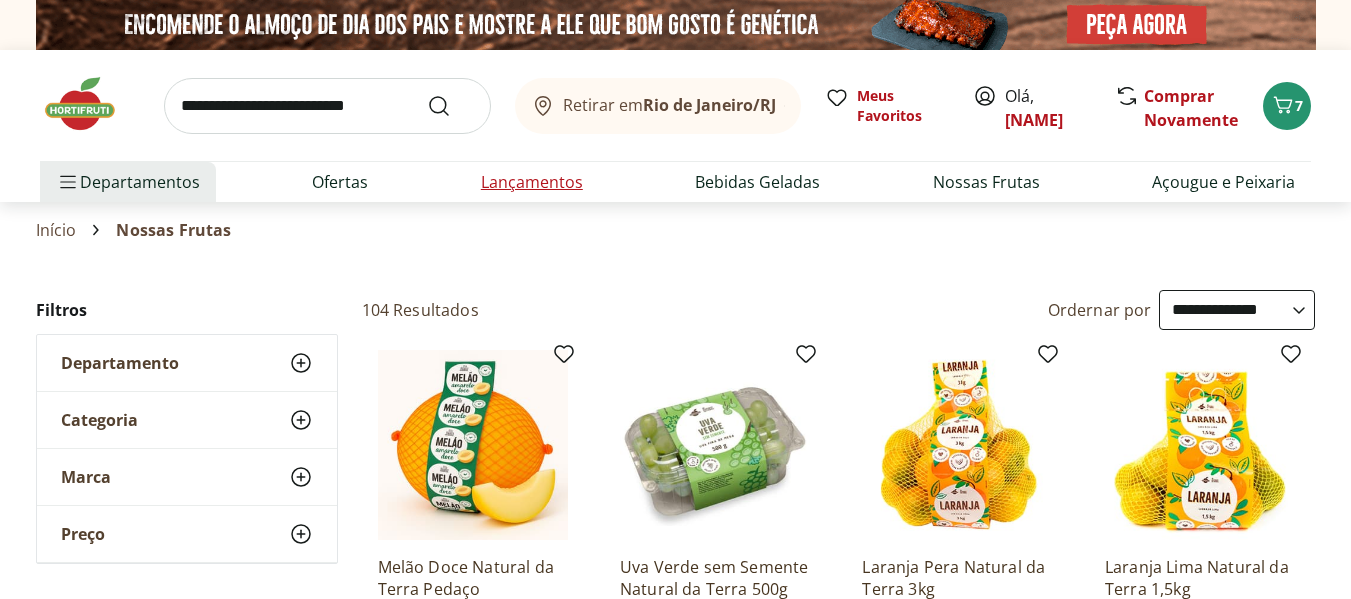 select on "**********" 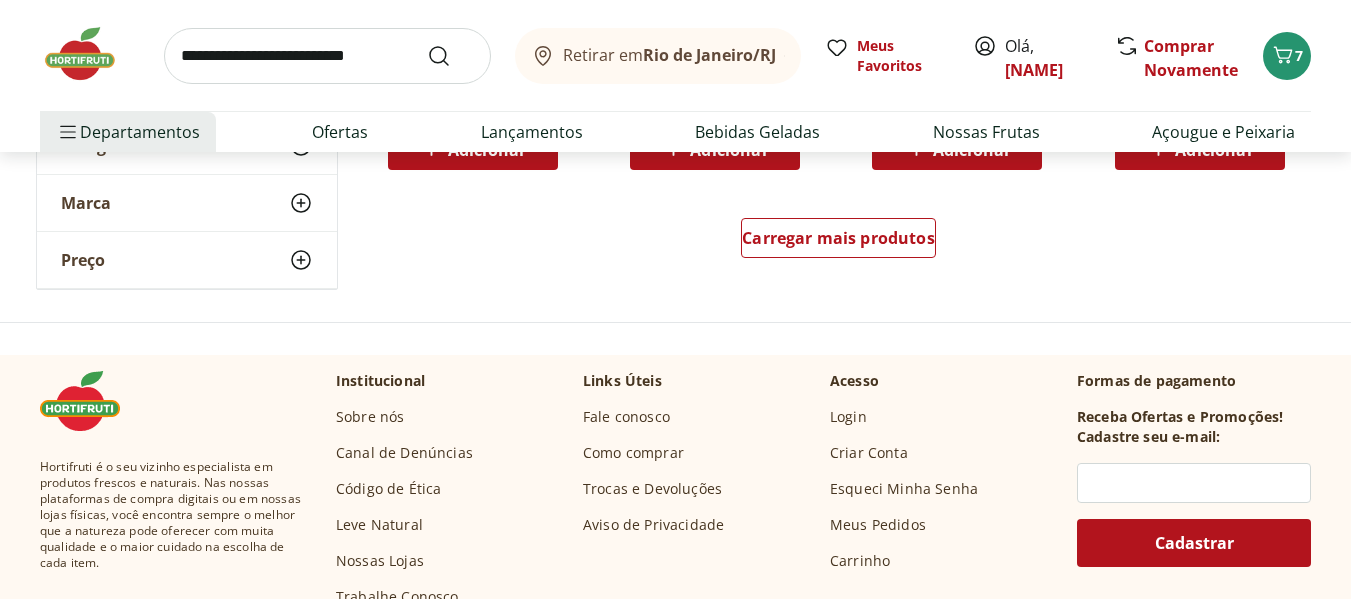 scroll, scrollTop: 1500, scrollLeft: 0, axis: vertical 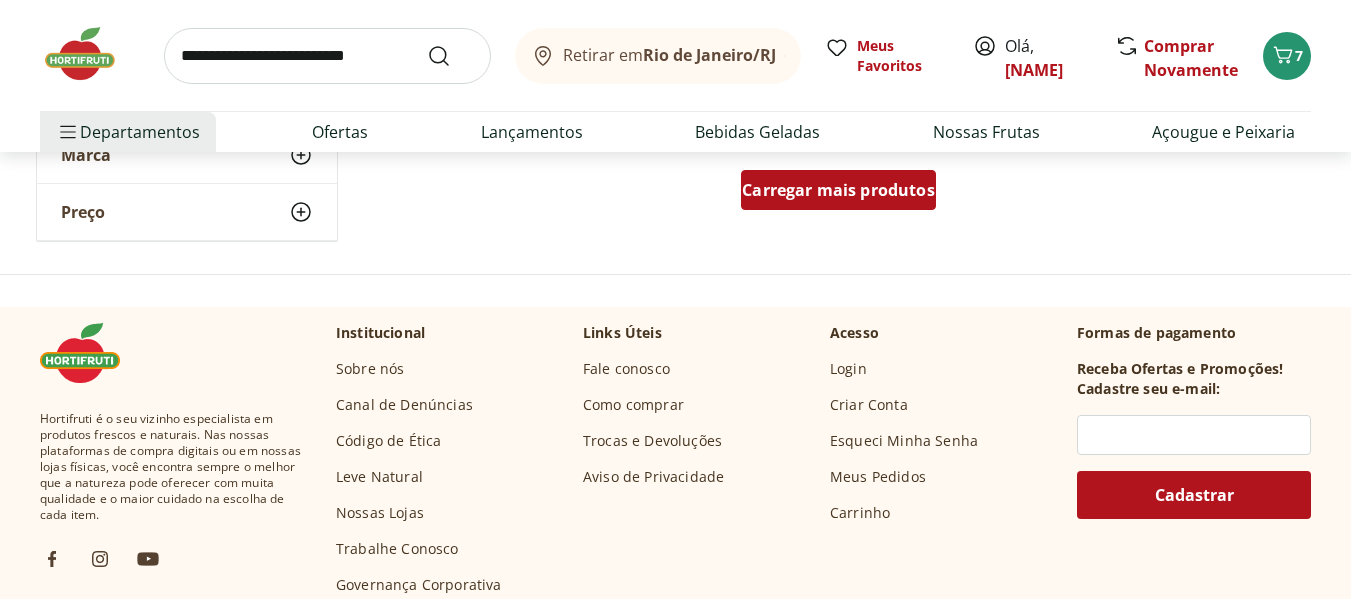 click on "Carregar mais produtos" at bounding box center [838, 190] 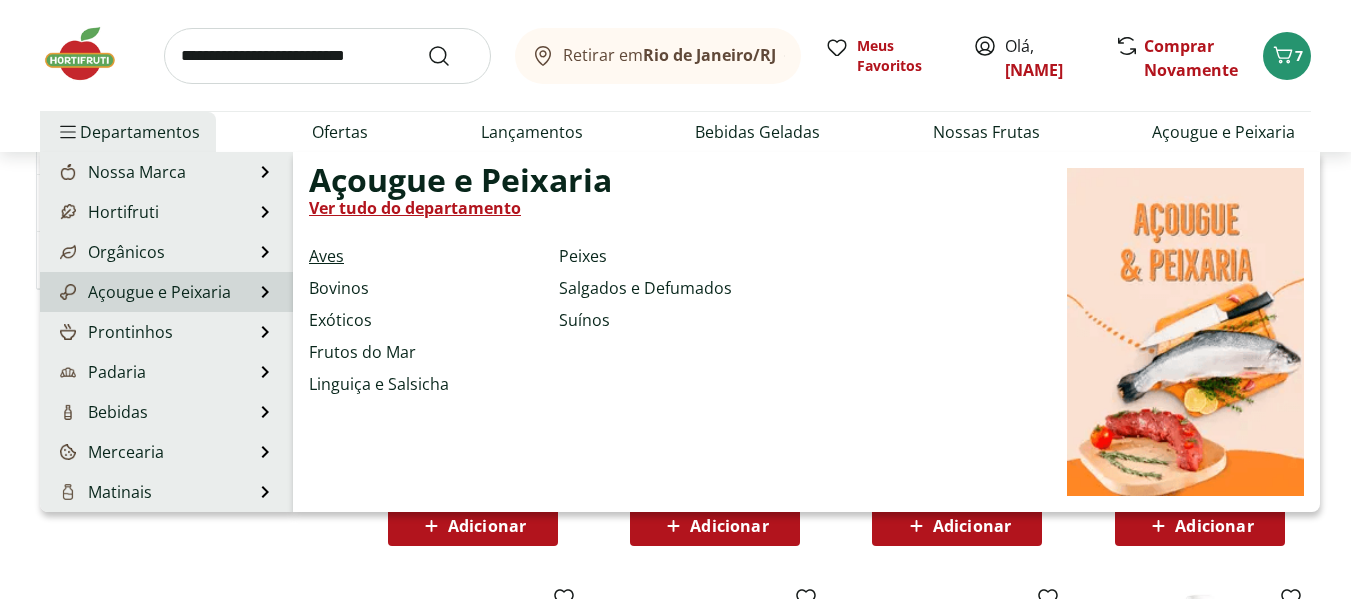 click on "Aves" at bounding box center (326, 256) 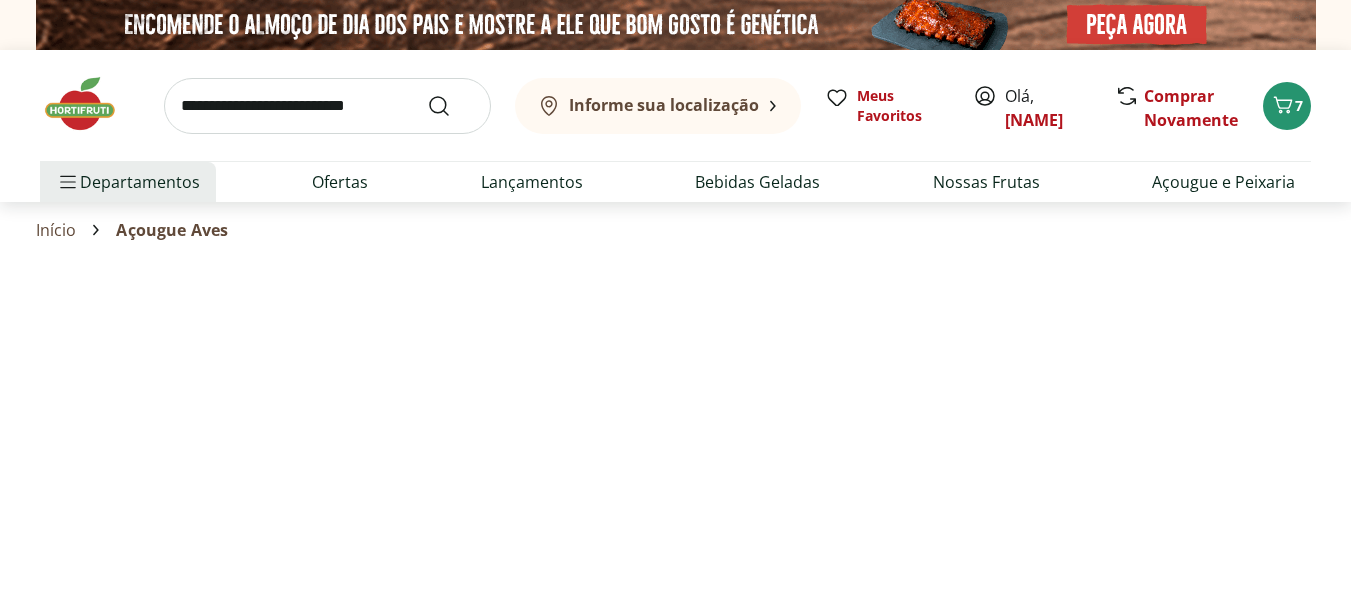 select on "**********" 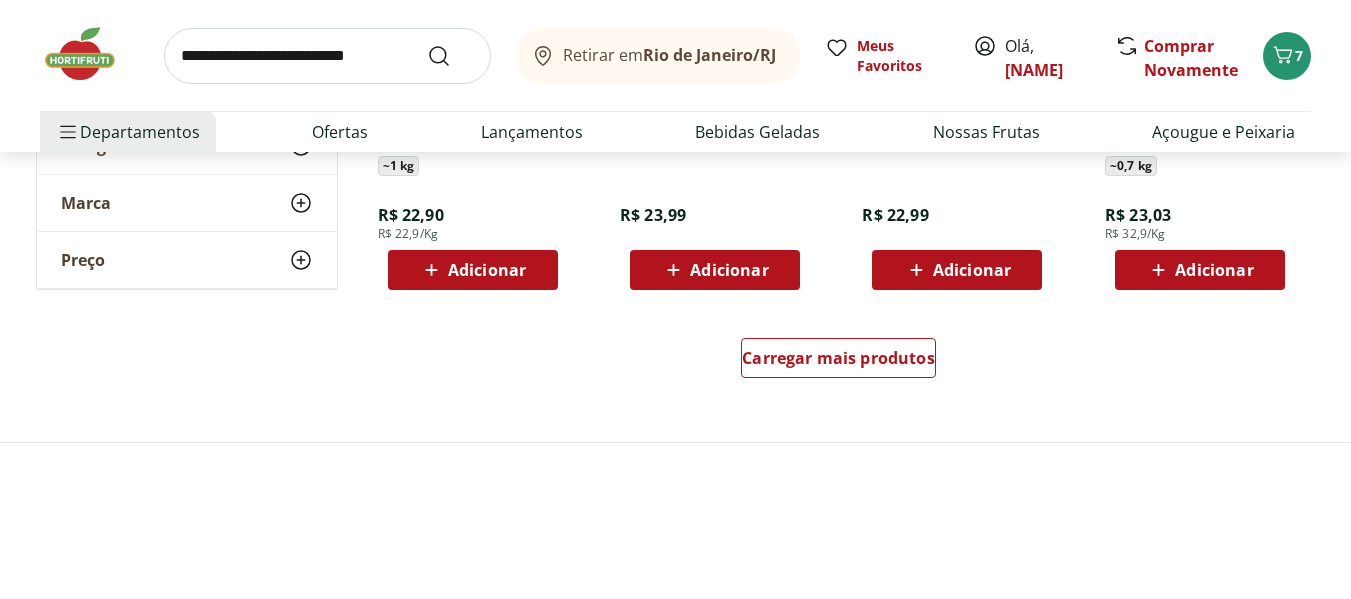 scroll, scrollTop: 1400, scrollLeft: 0, axis: vertical 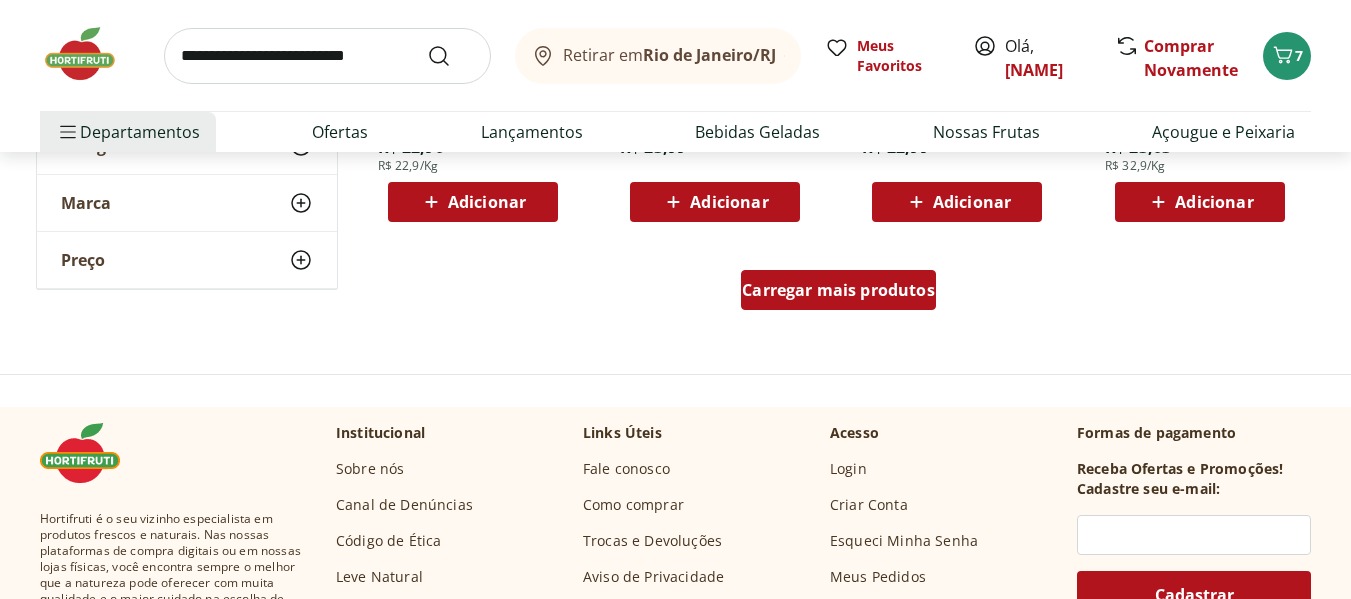 click on "Carregar mais produtos" at bounding box center [838, 290] 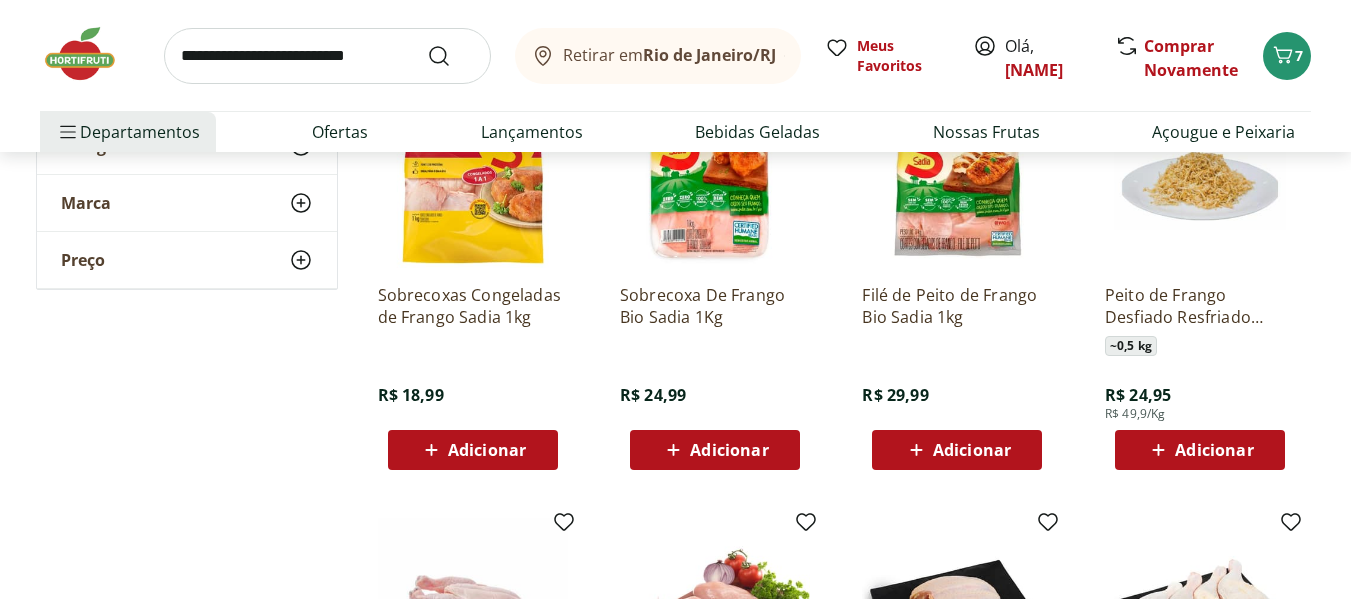 scroll, scrollTop: 1200, scrollLeft: 0, axis: vertical 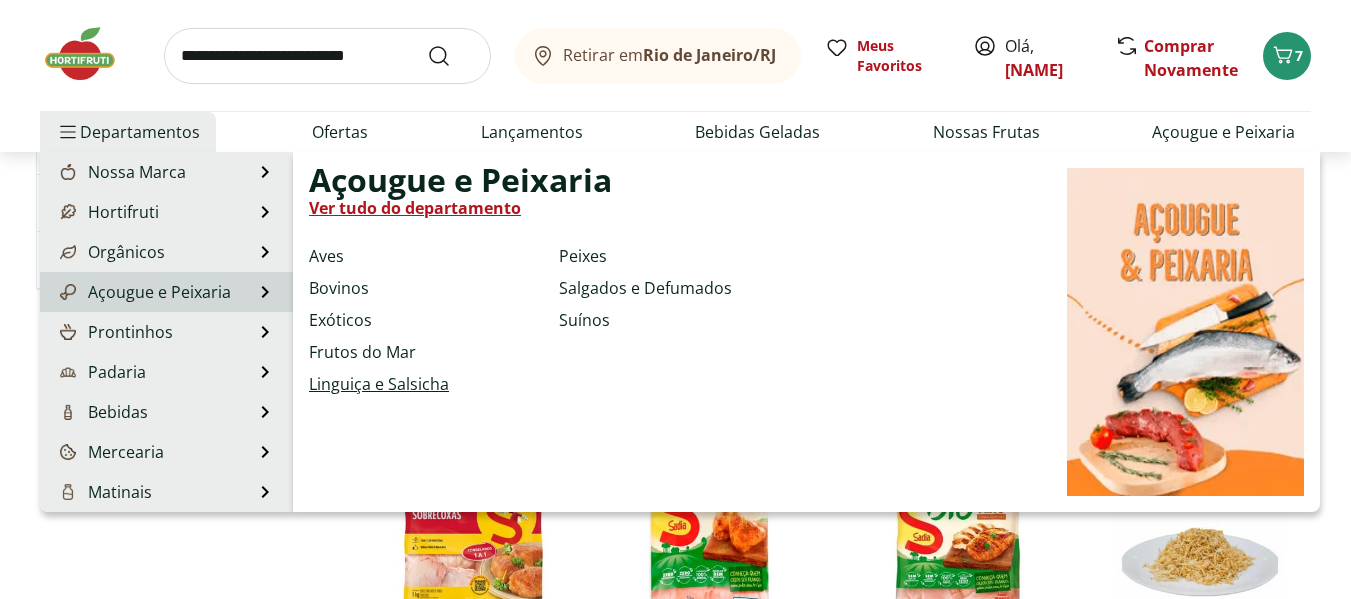 click on "Linguiça e Salsicha" at bounding box center (379, 384) 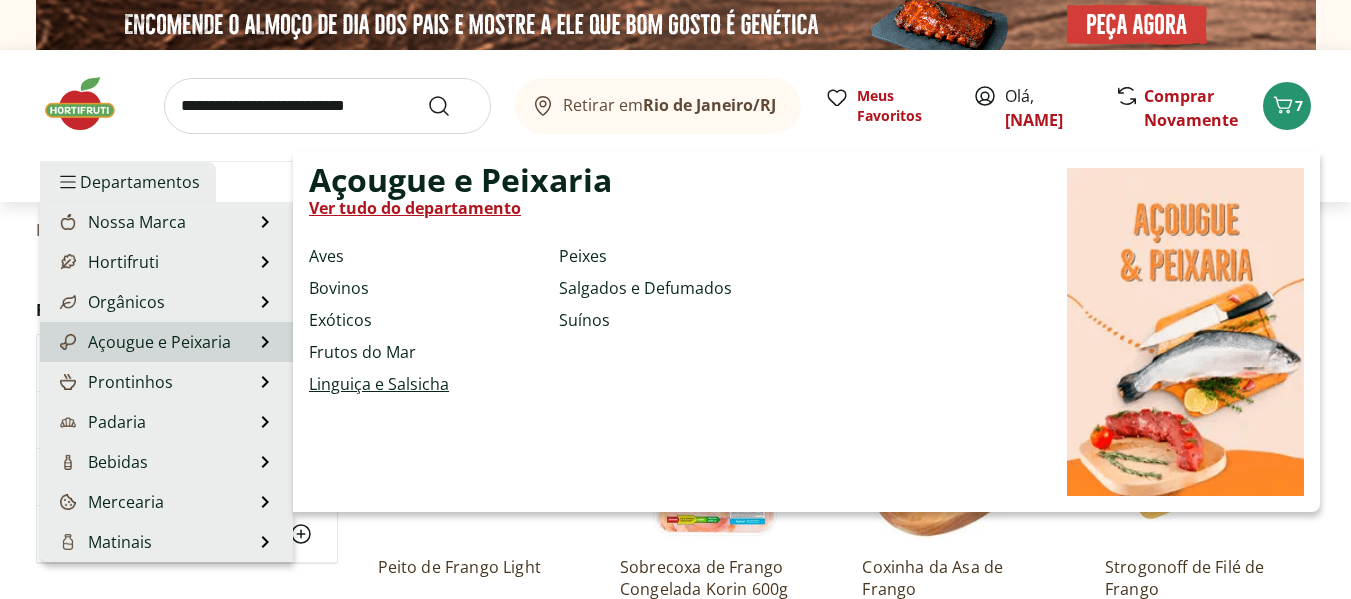 select on "**********" 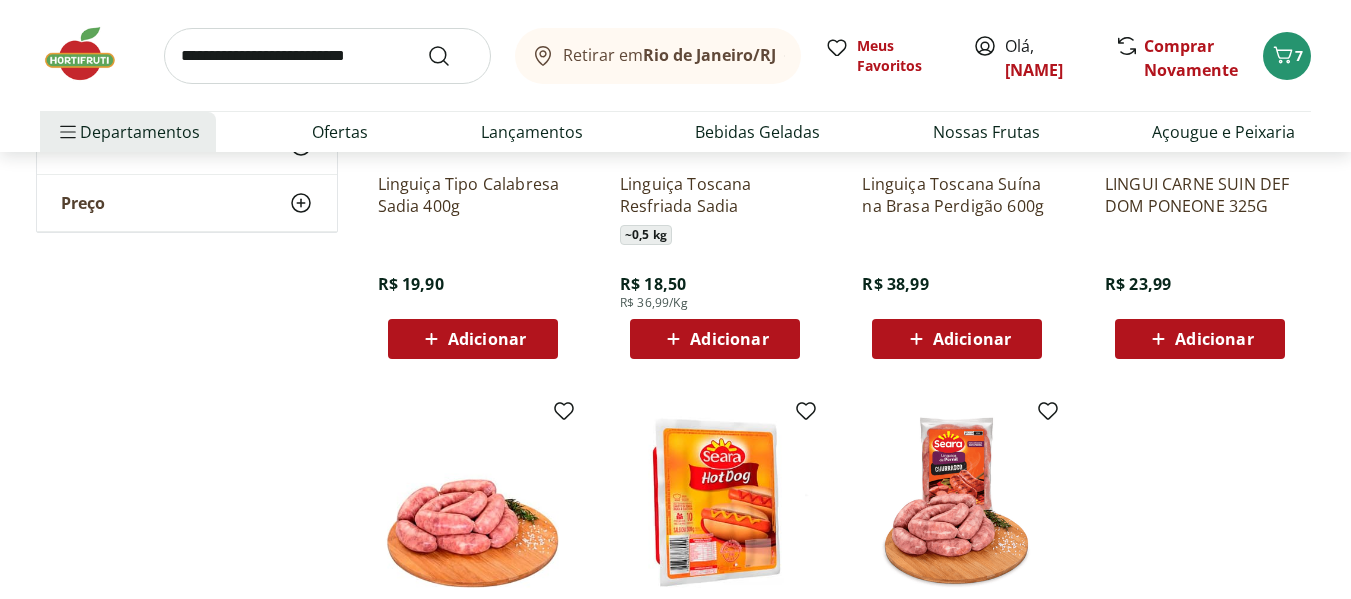scroll, scrollTop: 582, scrollLeft: 0, axis: vertical 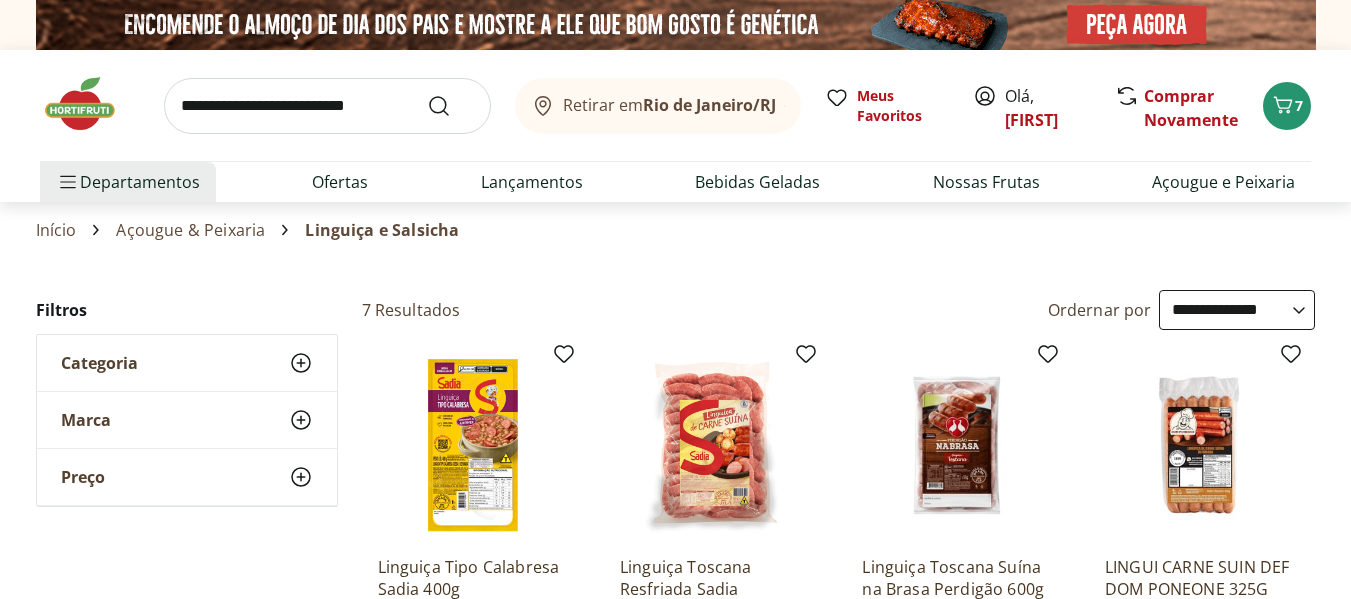 select on "**********" 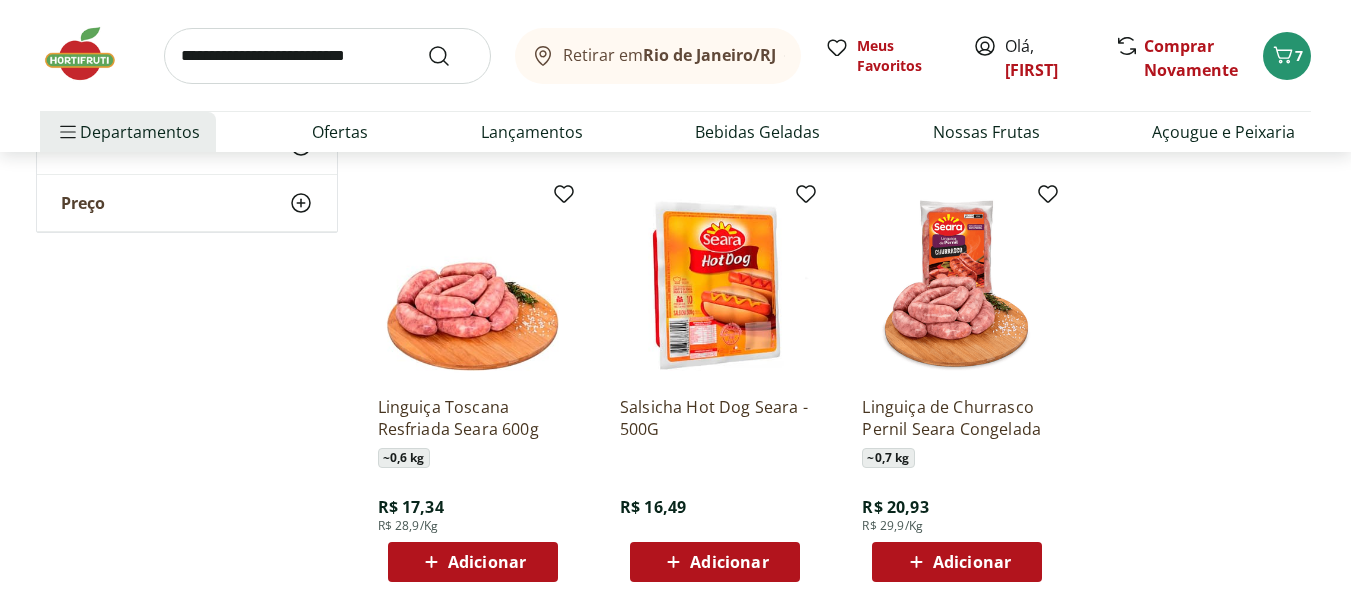 scroll, scrollTop: 0, scrollLeft: 0, axis: both 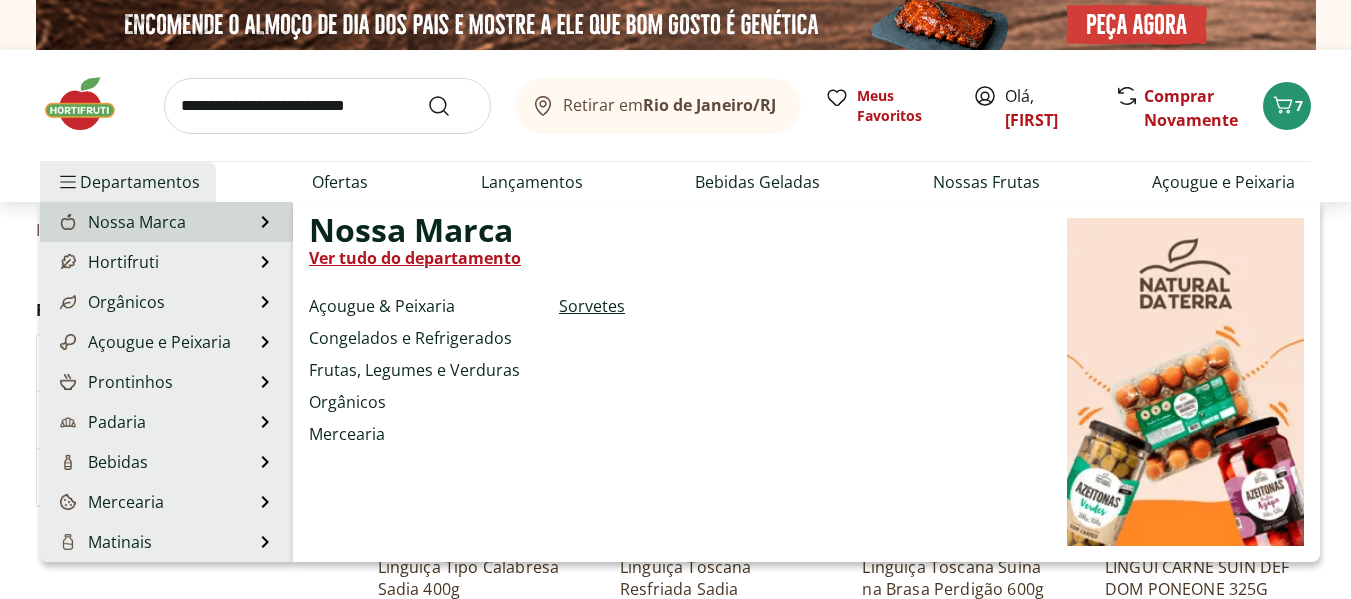 click on "Sorvetes" at bounding box center [592, 306] 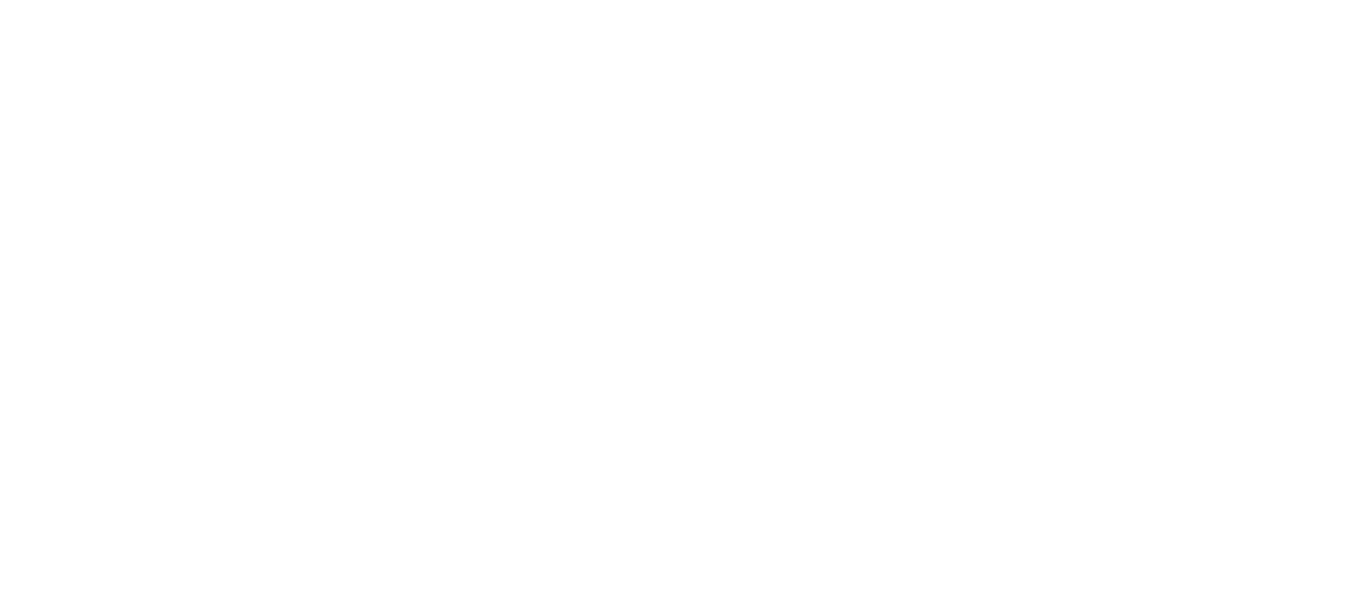 select on "**********" 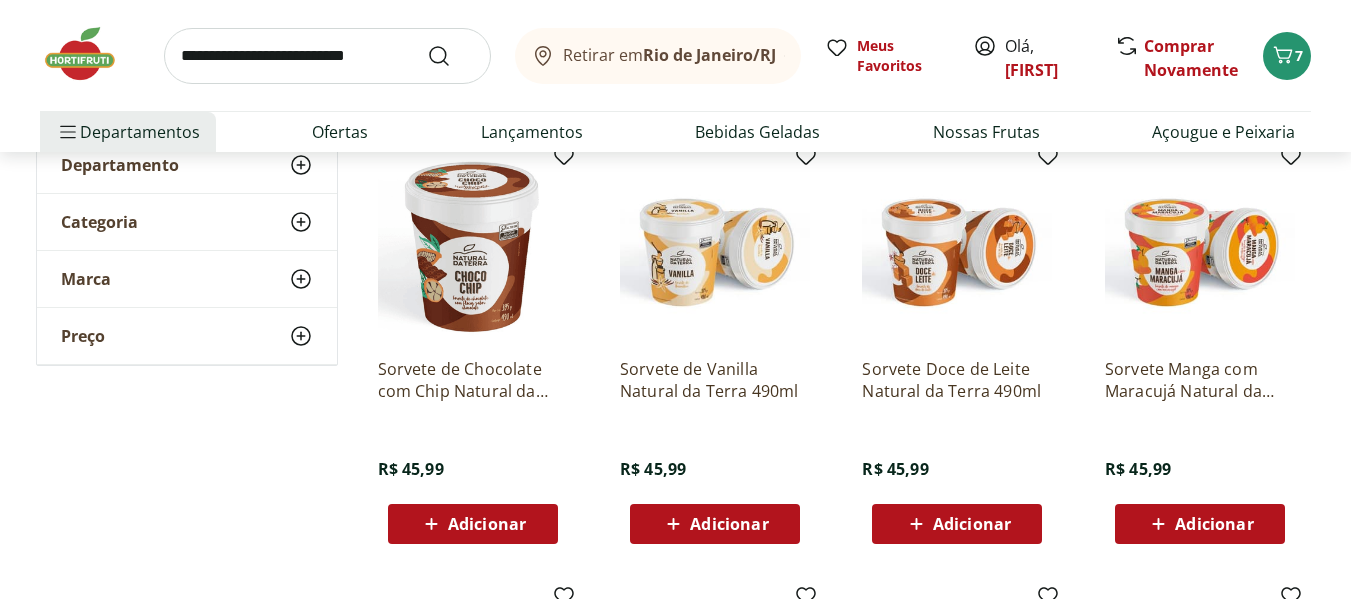 scroll, scrollTop: 200, scrollLeft: 0, axis: vertical 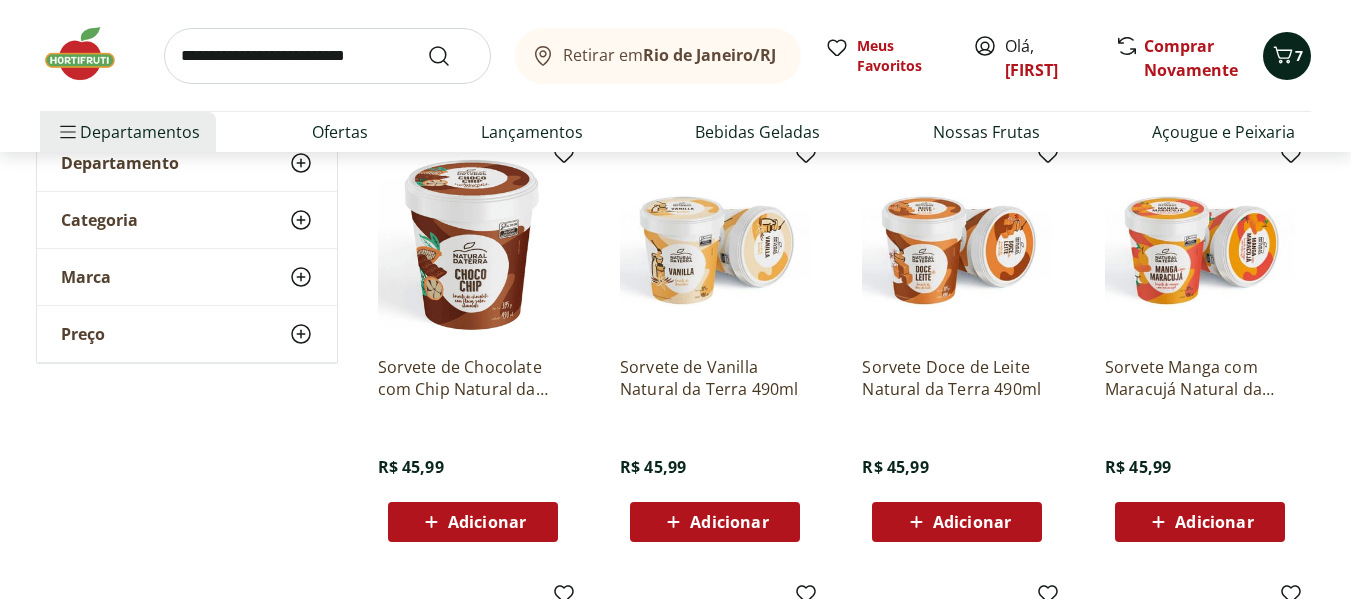 click 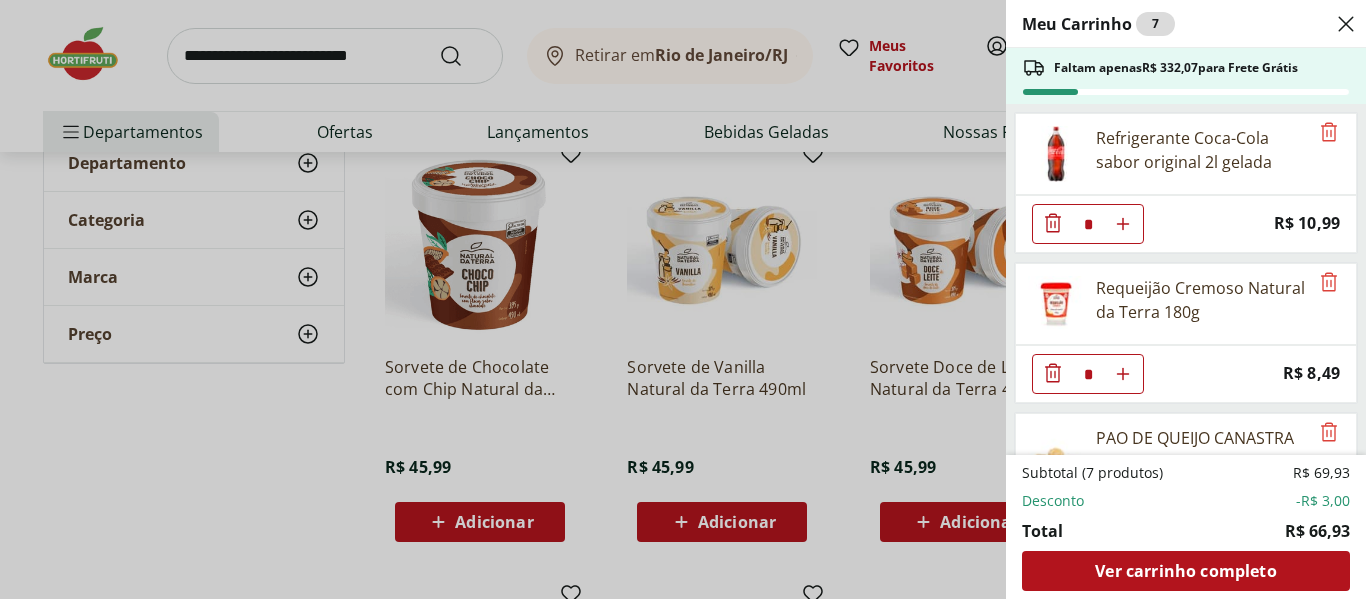 click on "Meu Carrinho 7 Faltam apenas  R$ 332,07  para Frete Grátis Refrigerante Coca-Cola sabor original 2l gelada * Price: R$ 10,99 Requeijão Cremoso Natural da Terra 180g * Price: R$ 8,49 PAO DE QUEIJO CANASTRA KG * Price: R$ 9,99 Papel Toalha Scala Plus 2 Rolos com 60 unid * Price: R$ 6,59 Sal Refinado Iodado Ita 1Kg * Price: R$ 3,89 Gnocchi de Batata Cozida Guidolim 500g * Original price: R$ 19,99 Price: R$ 16,99 Subtotal (7 produtos) R$ 69,93 Desconto -R$ 3,00 Total R$ 66,93 Ver carrinho completo" at bounding box center [683, 299] 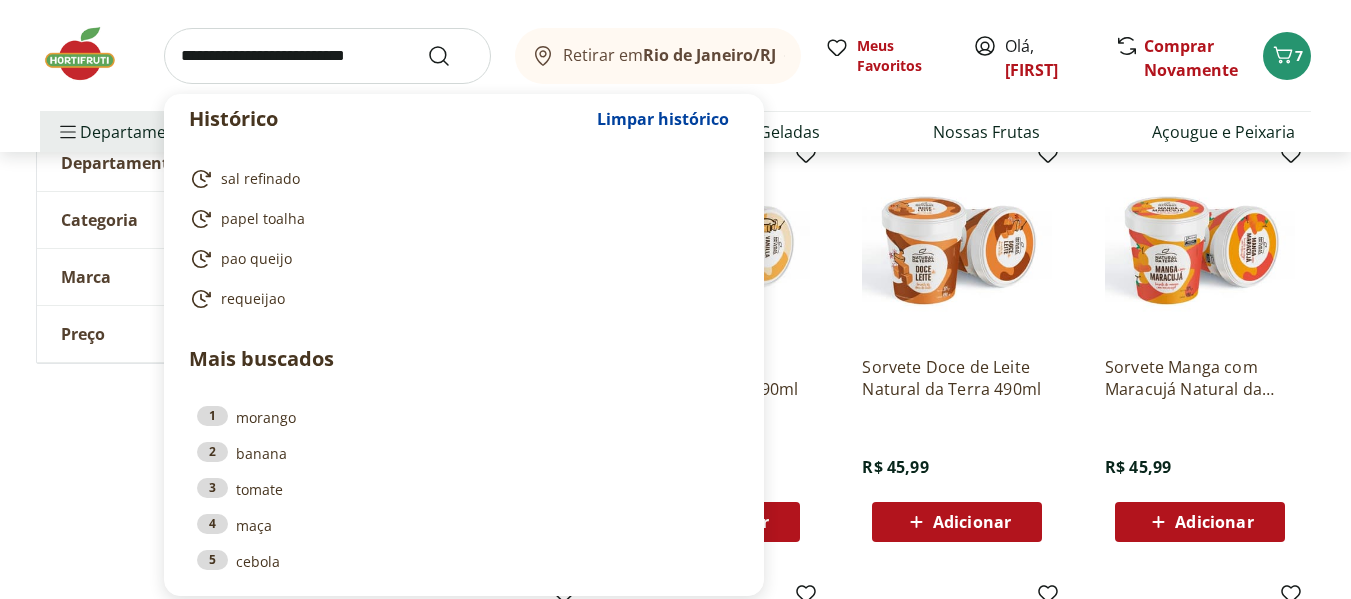 click at bounding box center (327, 56) 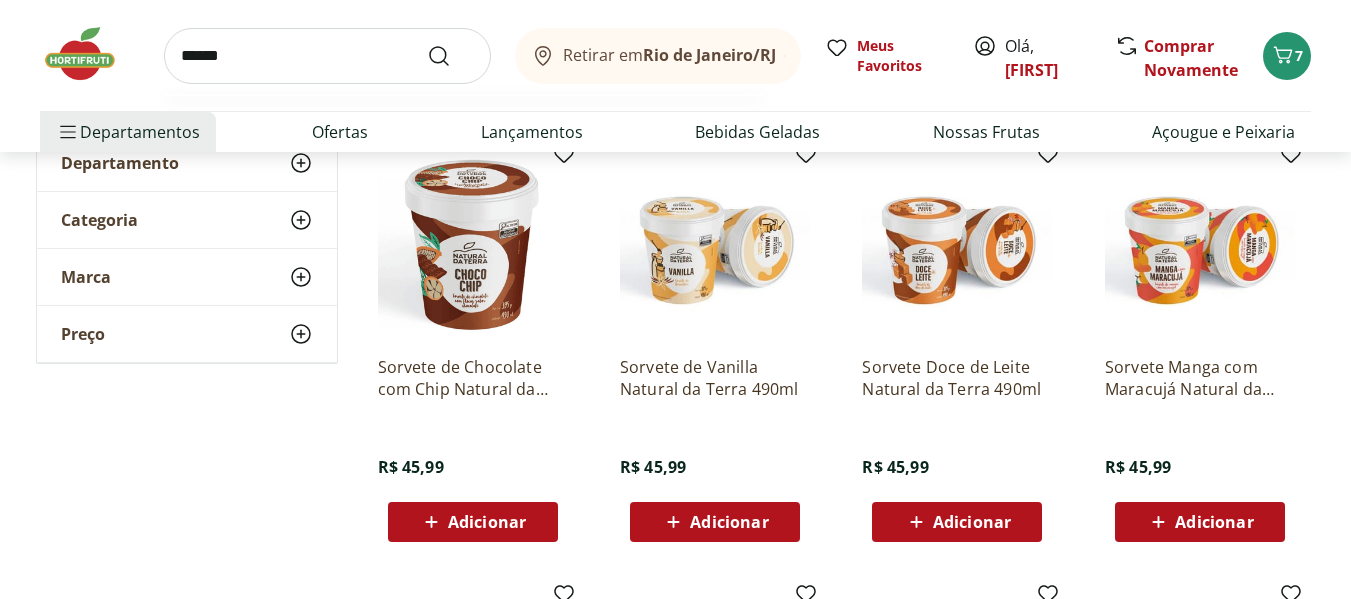 type on "******" 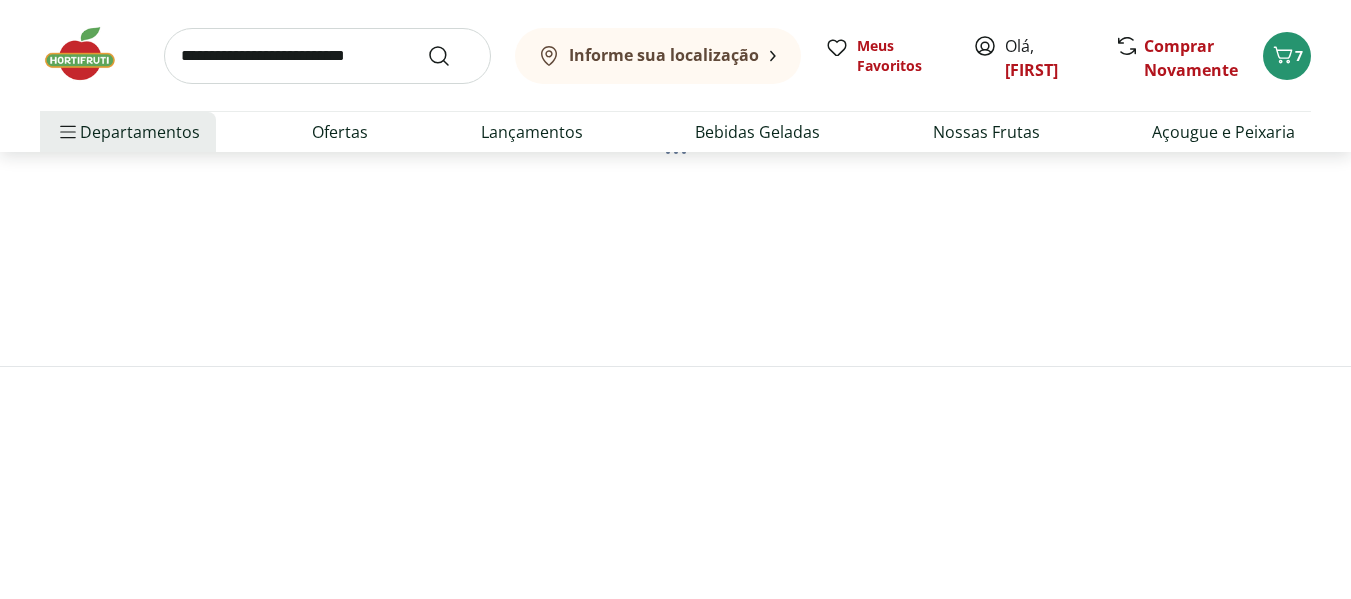 scroll, scrollTop: 0, scrollLeft: 0, axis: both 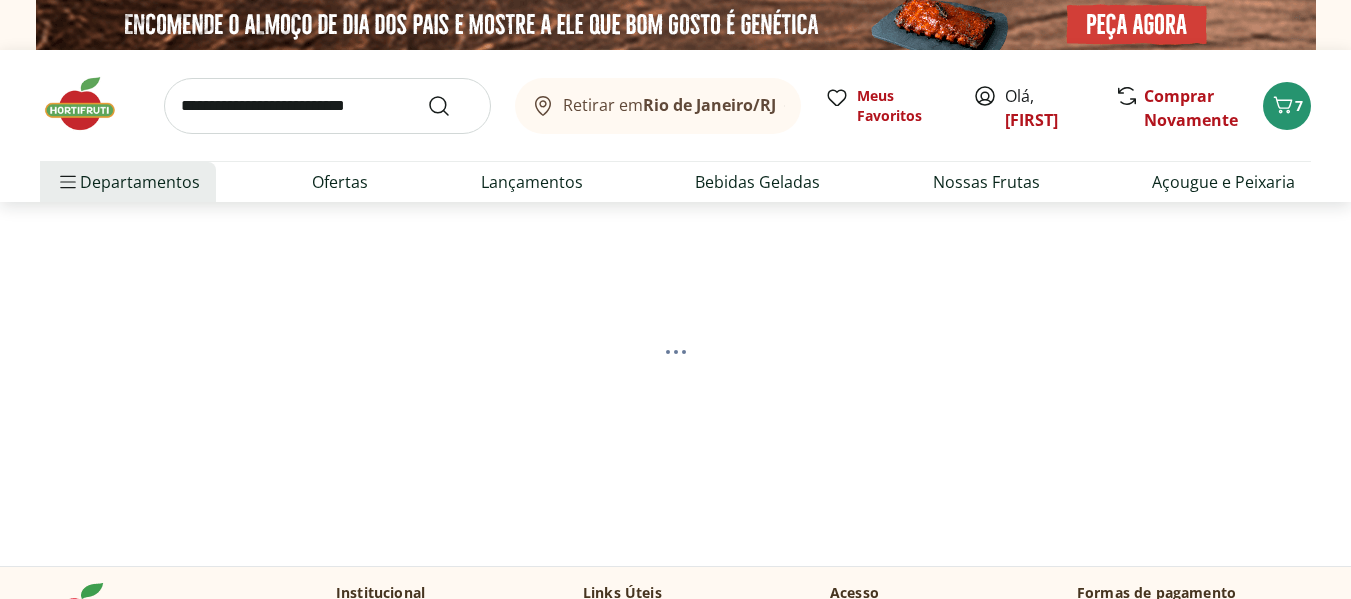 select on "**********" 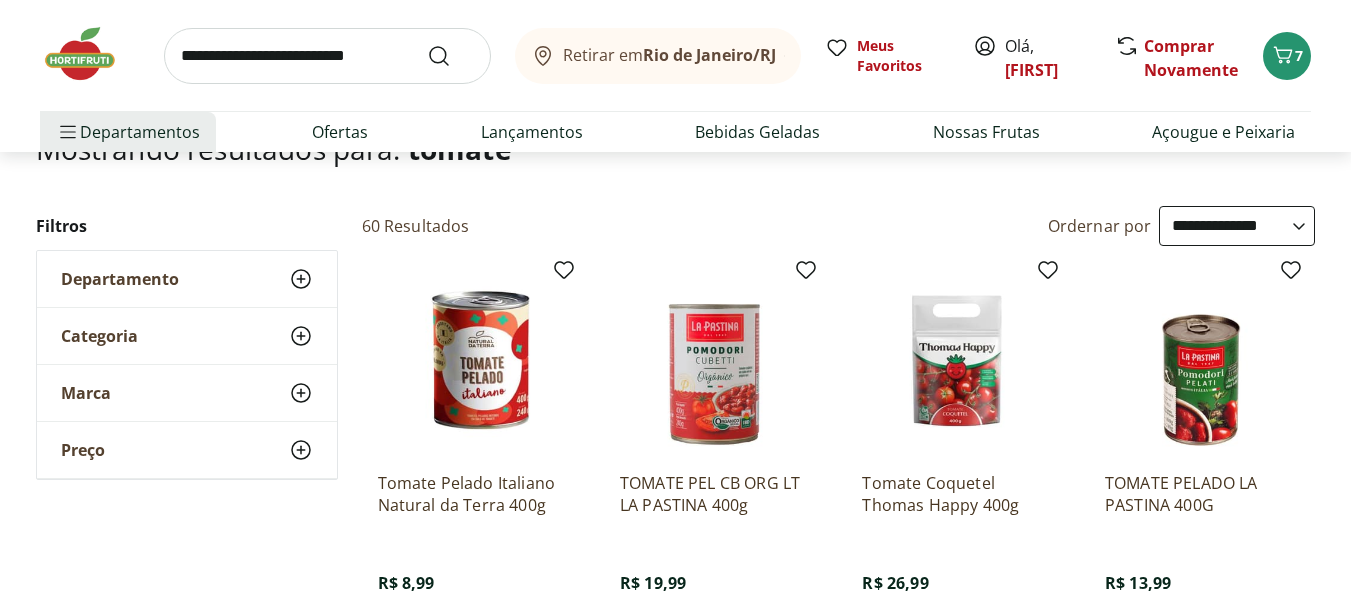 scroll, scrollTop: 0, scrollLeft: 0, axis: both 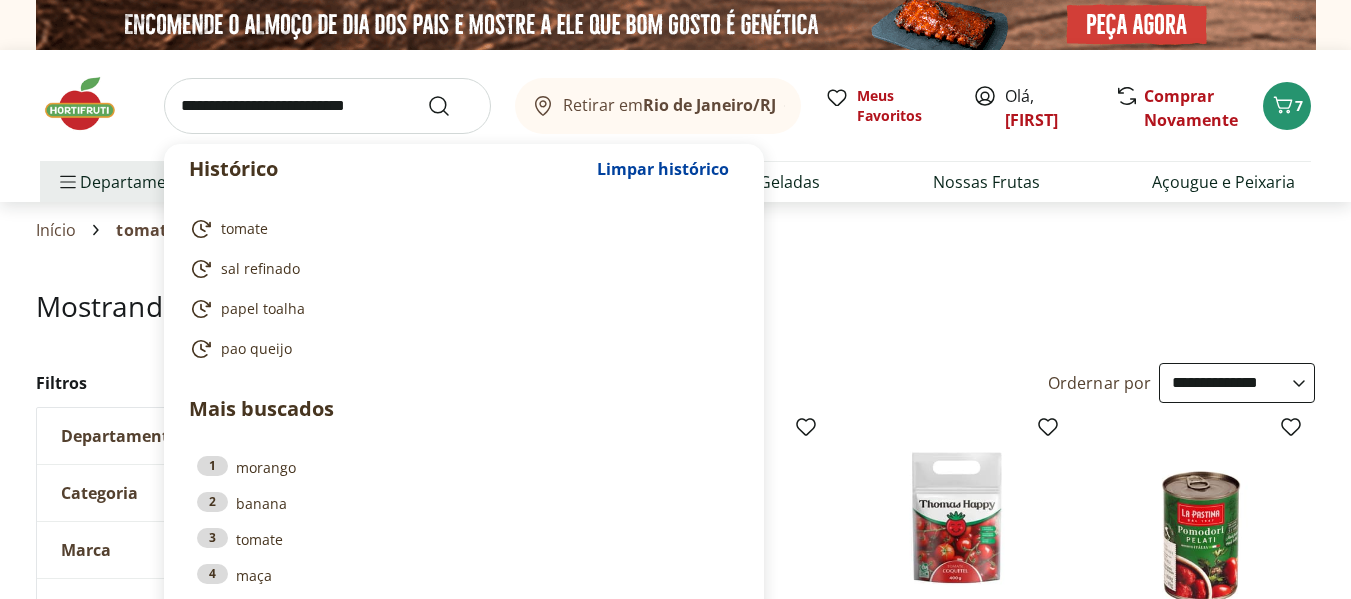 click at bounding box center (327, 106) 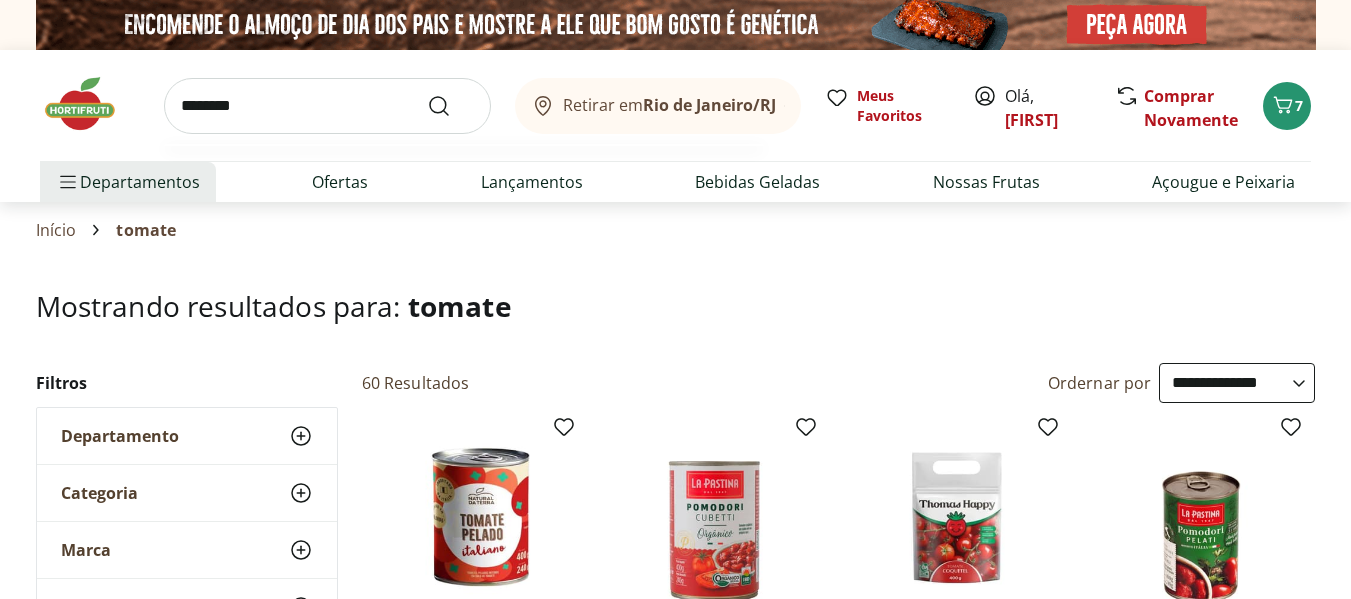 type on "********" 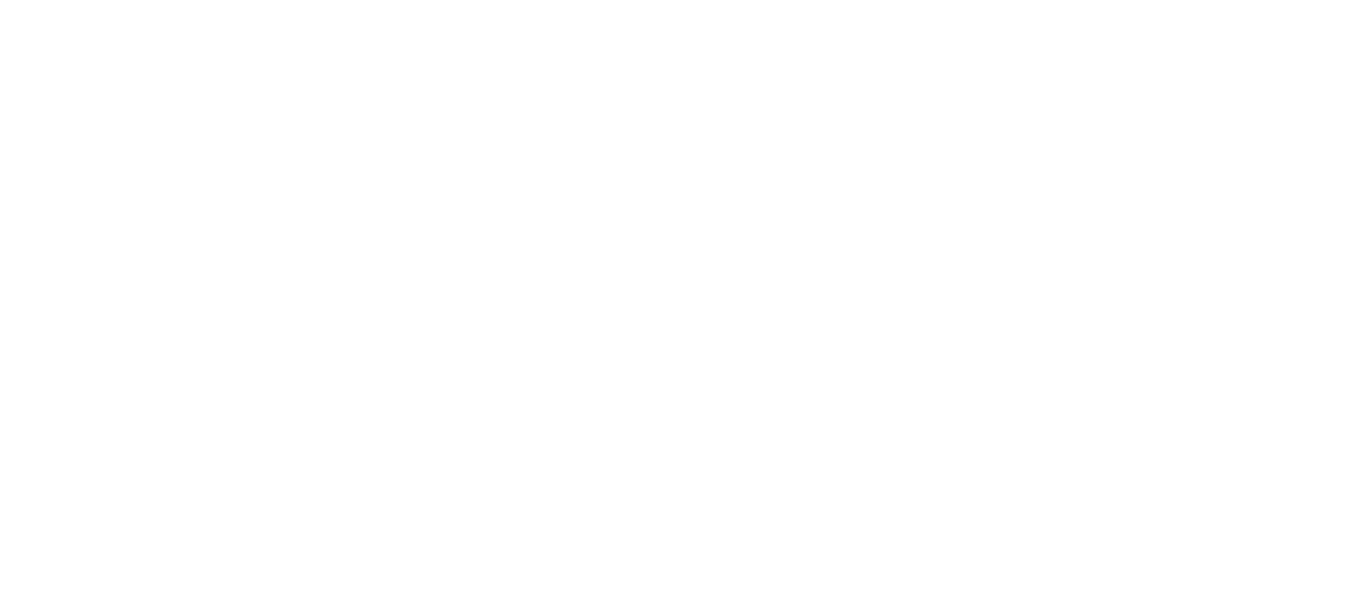 select on "**********" 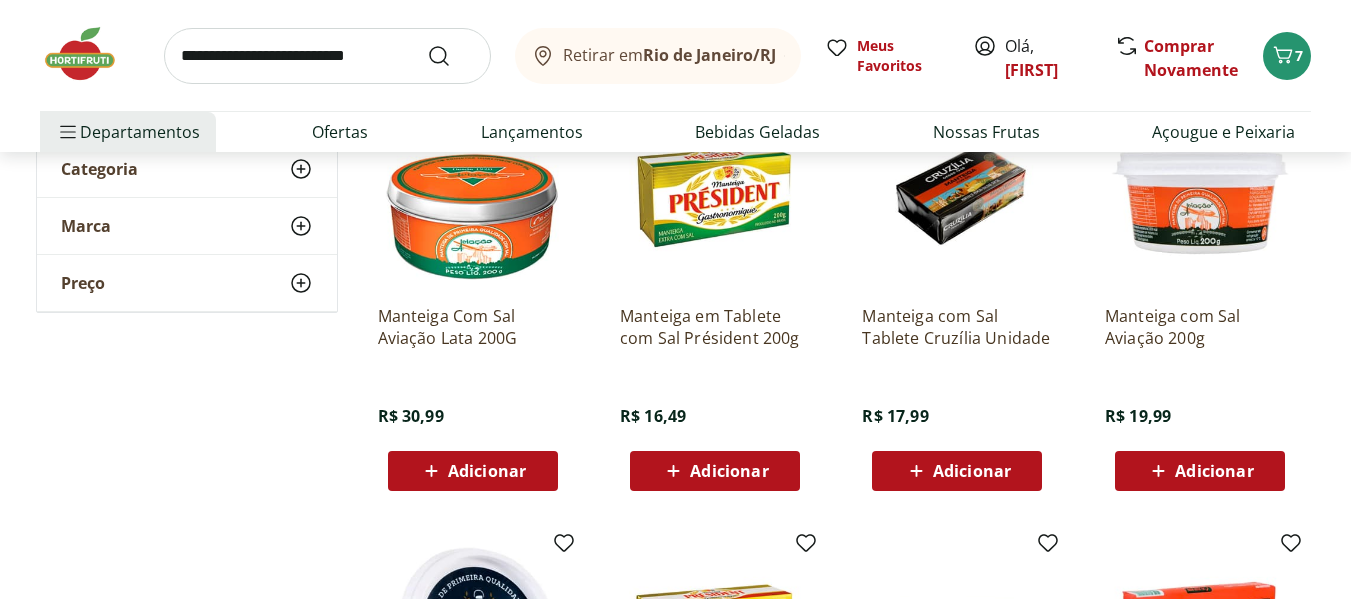scroll, scrollTop: 300, scrollLeft: 0, axis: vertical 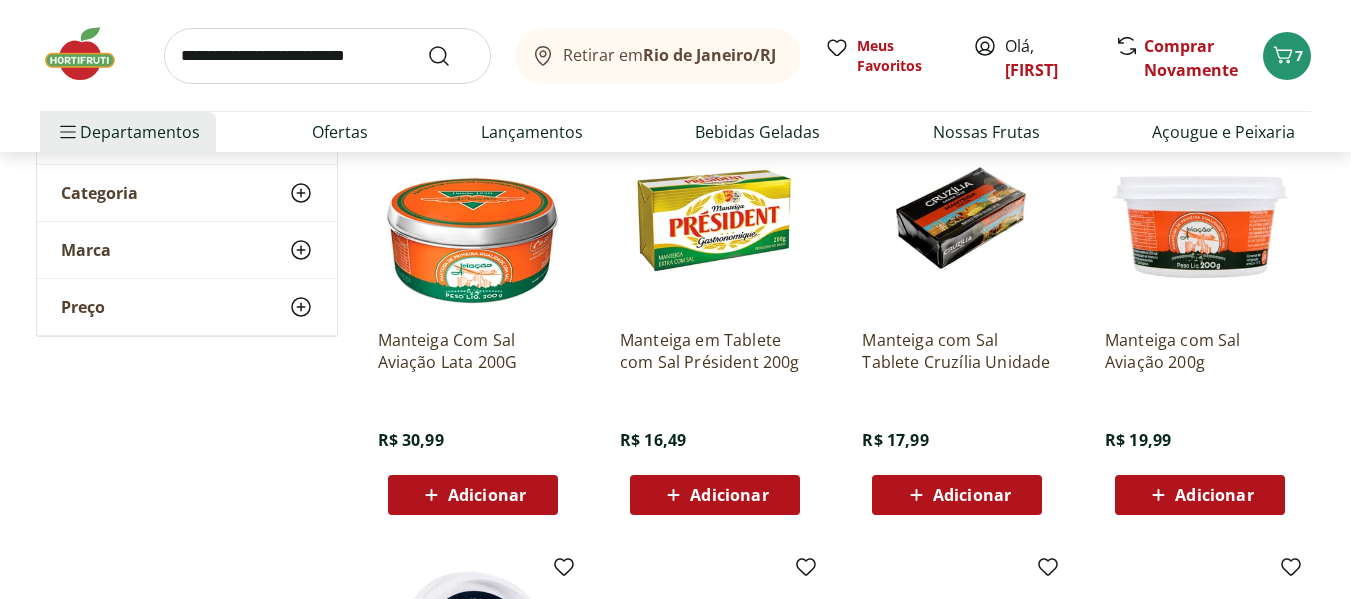 click on "Adicionar" at bounding box center [729, 495] 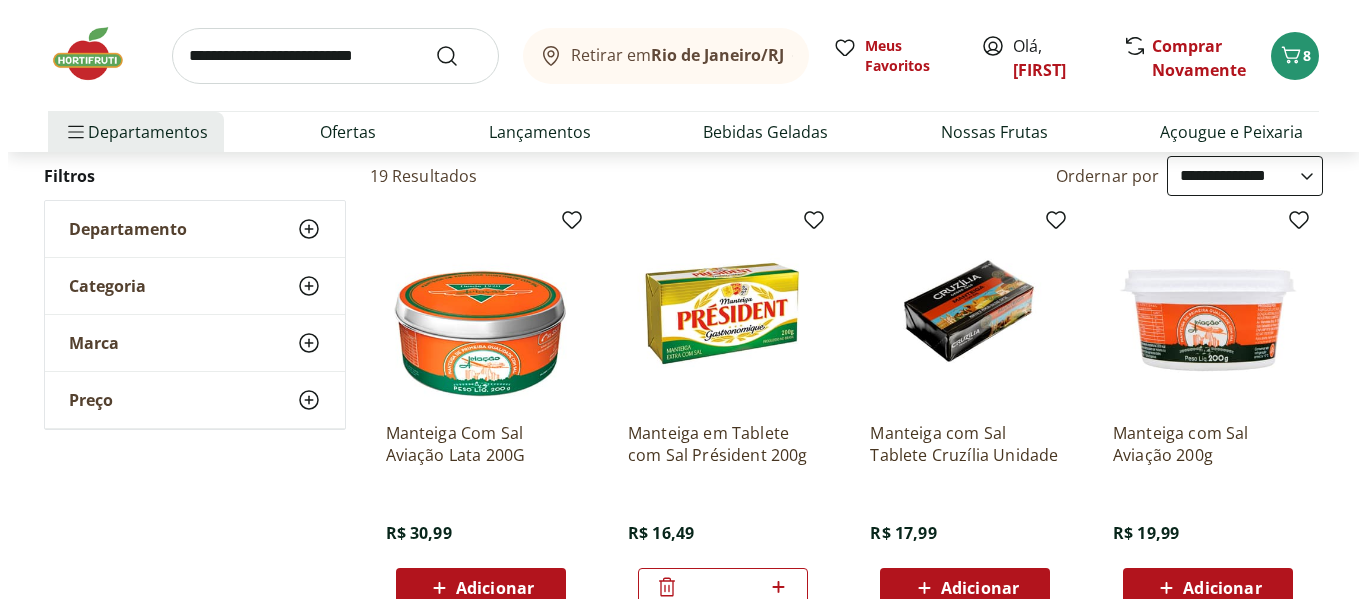 scroll, scrollTop: 0, scrollLeft: 0, axis: both 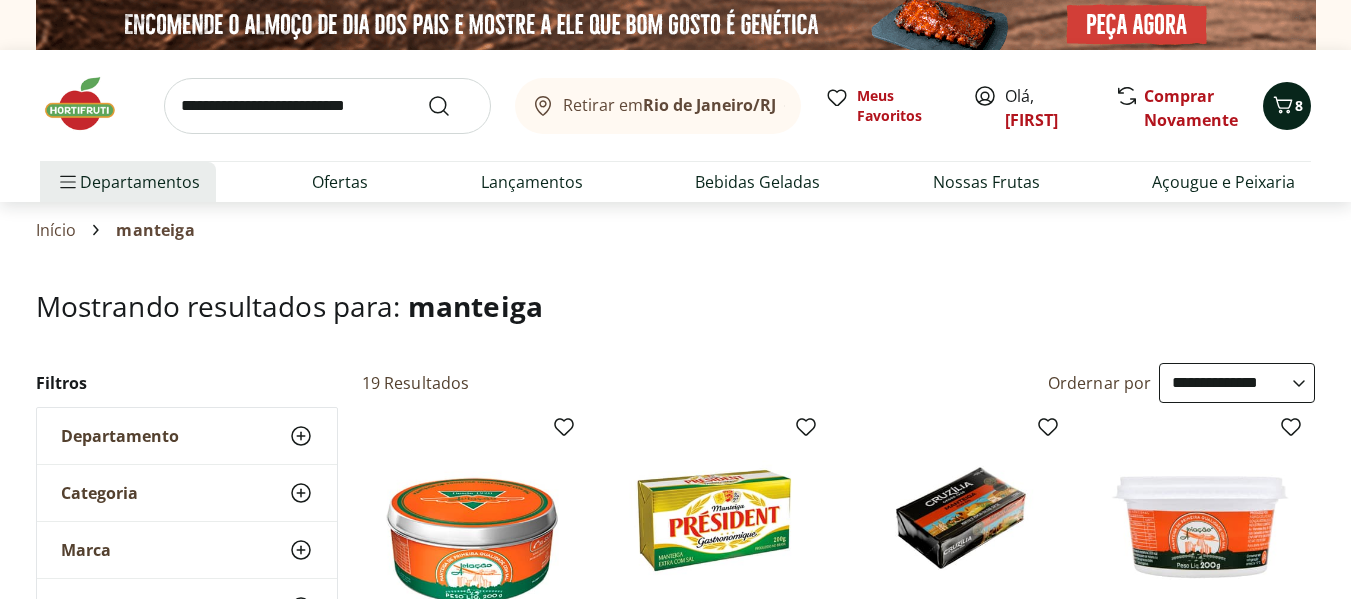 click on "8" at bounding box center (1287, 106) 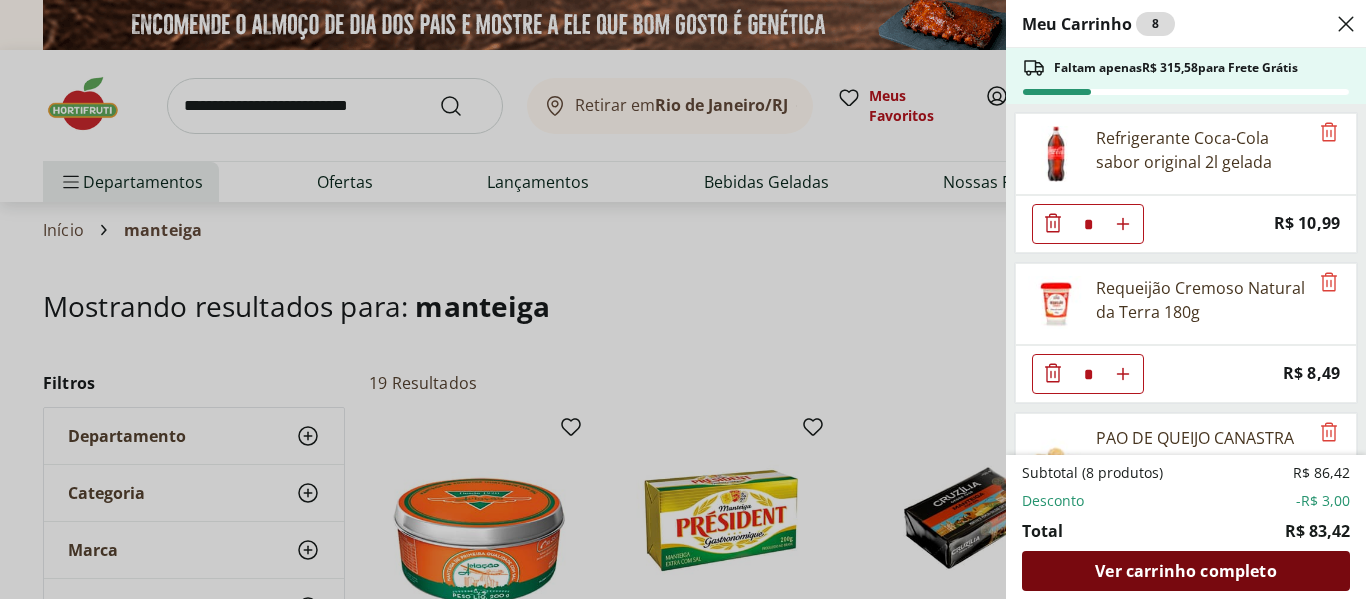 click on "Ver carrinho completo" at bounding box center [1185, 571] 